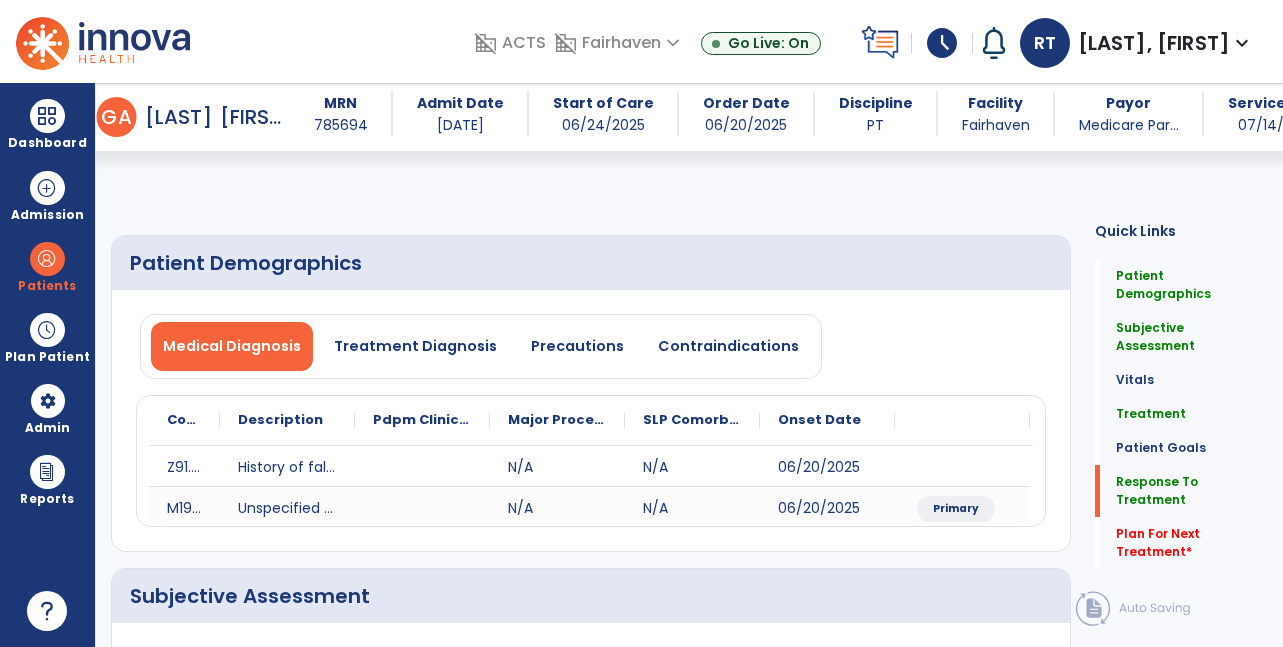 select on "*" 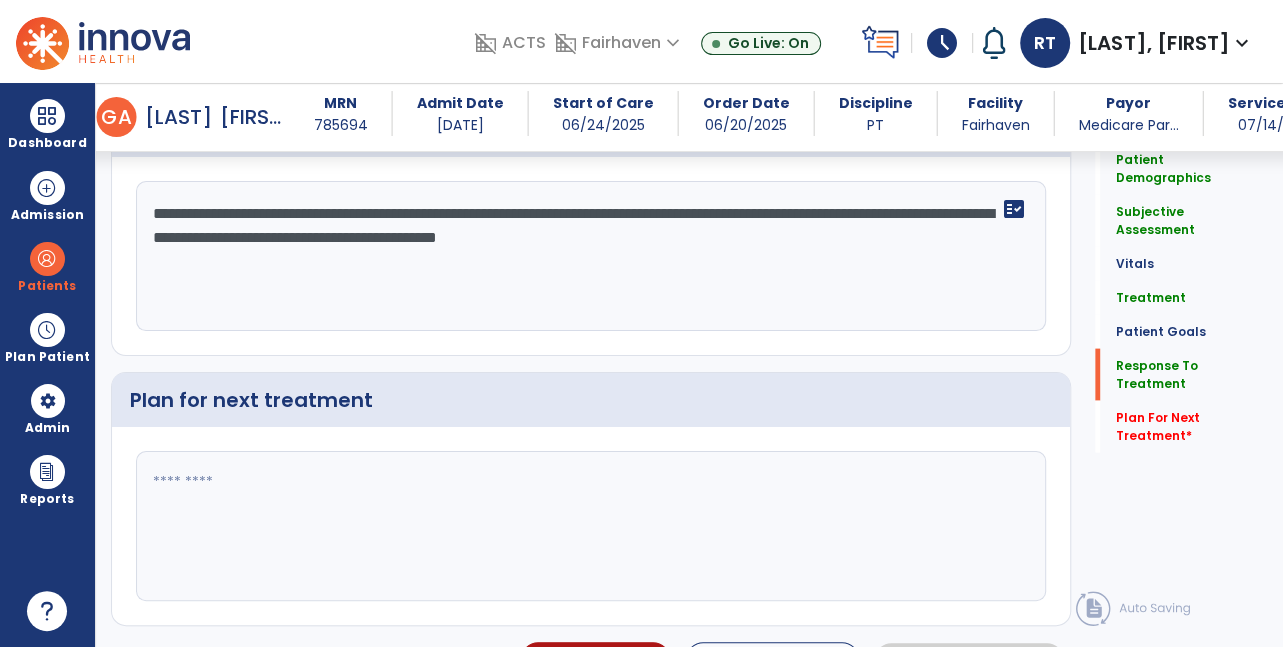 scroll, scrollTop: 2626, scrollLeft: 0, axis: vertical 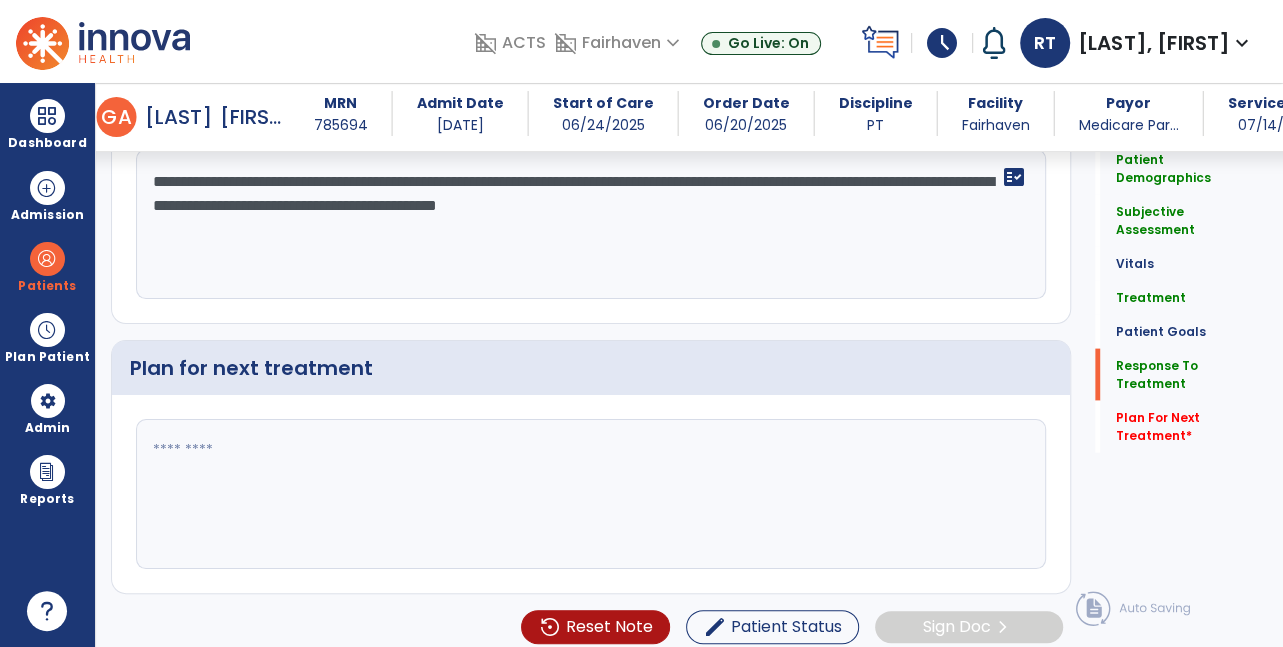 type on "**********" 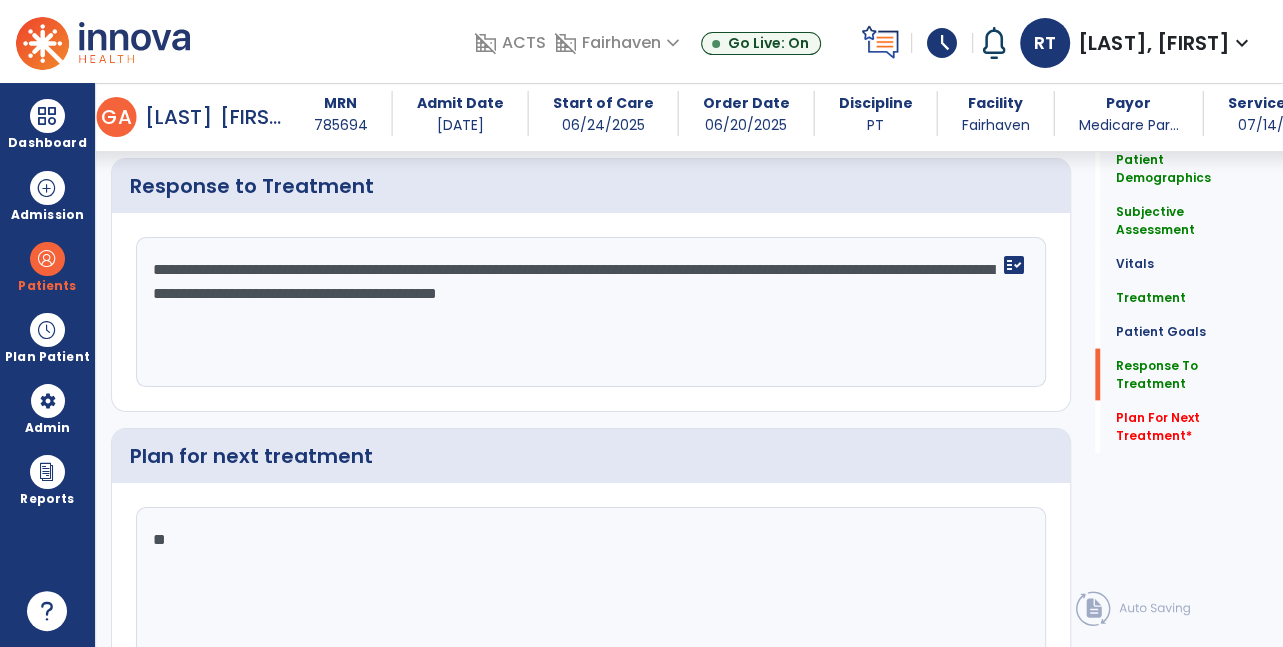 scroll, scrollTop: 2626, scrollLeft: 0, axis: vertical 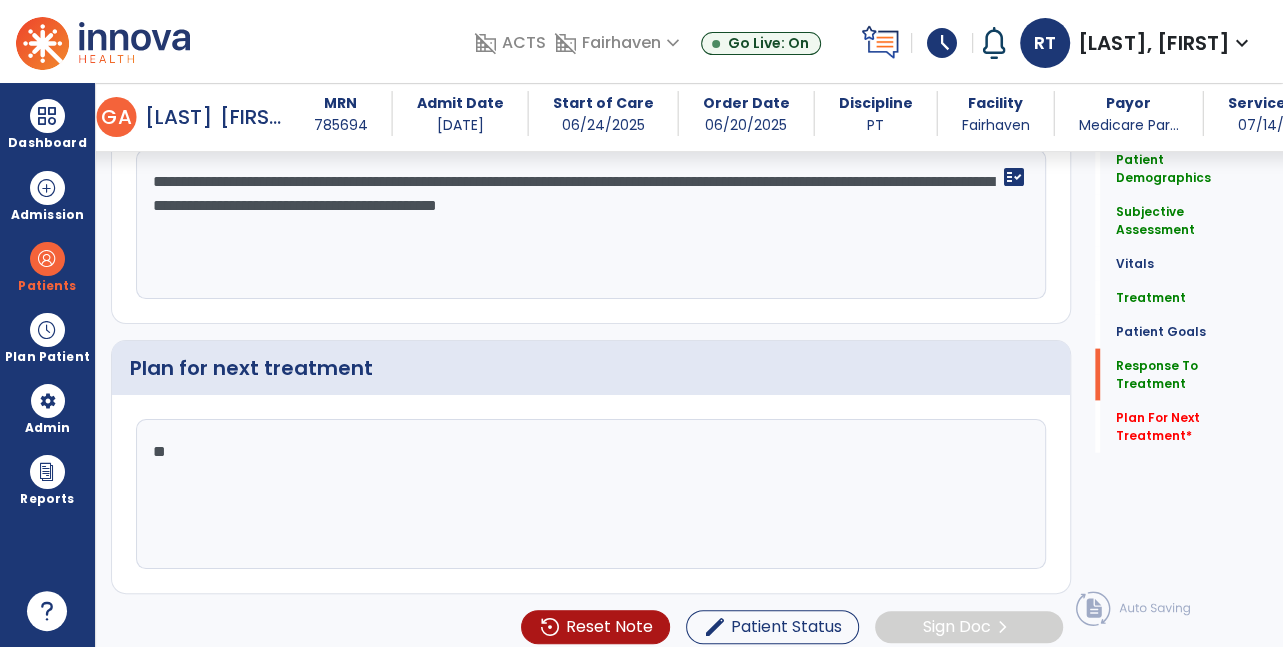 type on "*" 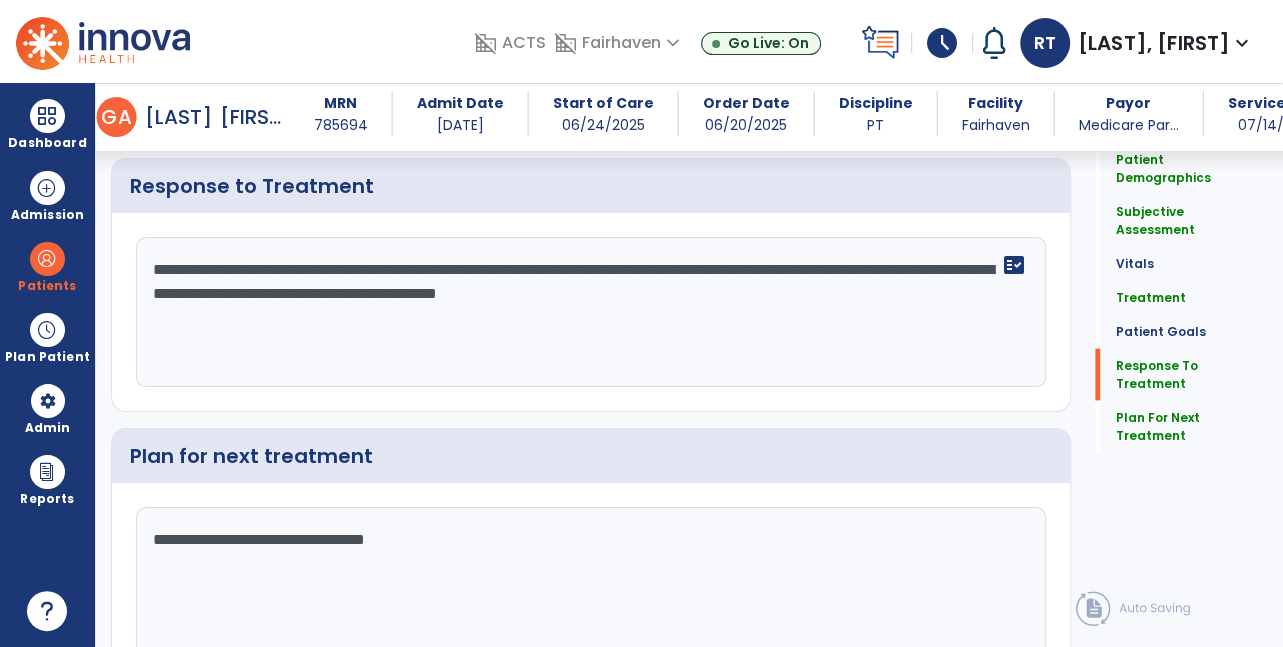 scroll, scrollTop: 2626, scrollLeft: 0, axis: vertical 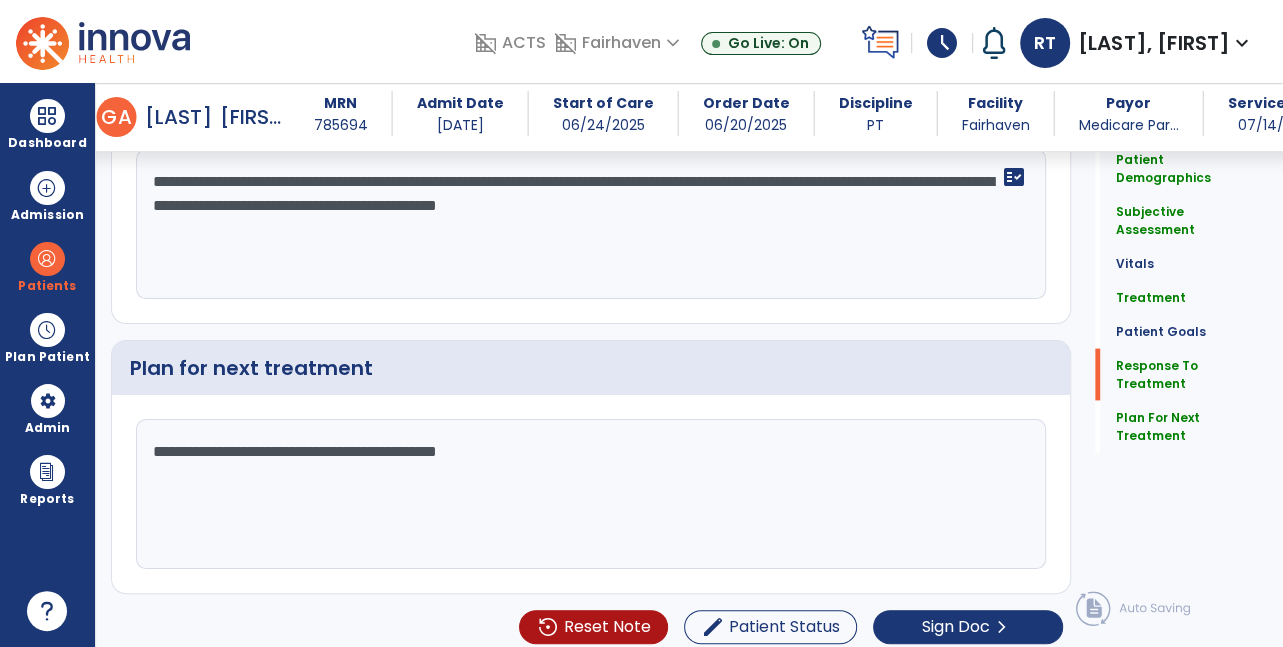 type on "**********" 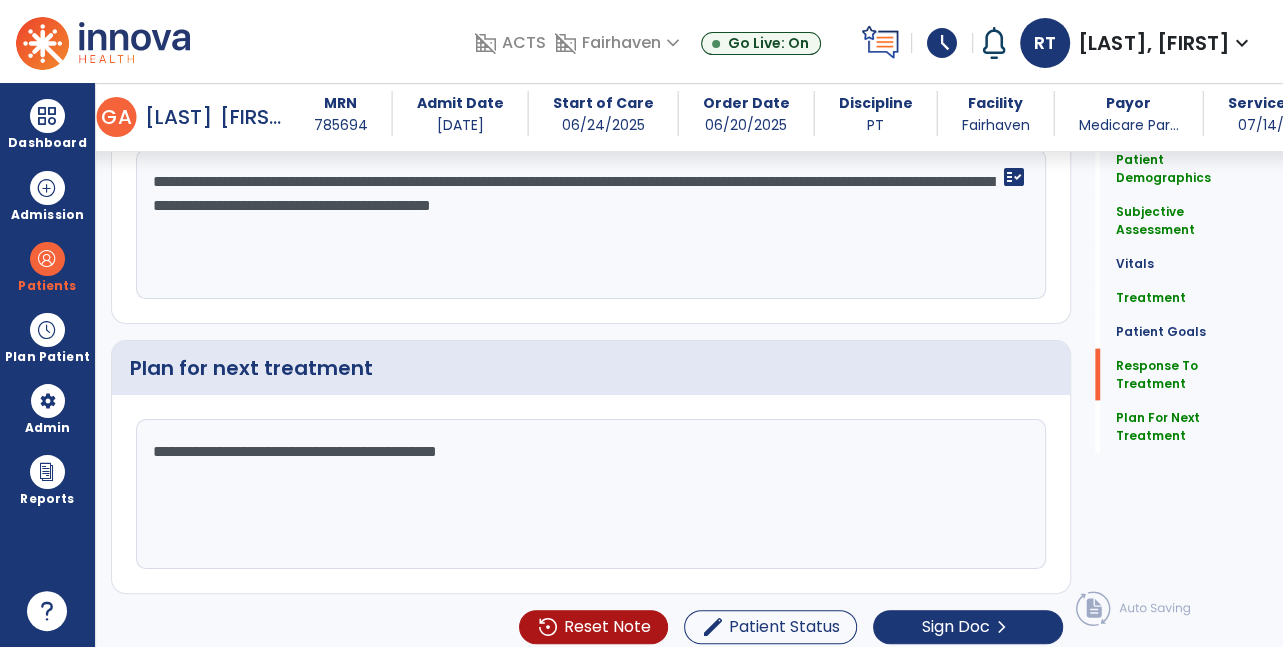 scroll, scrollTop: 2626, scrollLeft: 0, axis: vertical 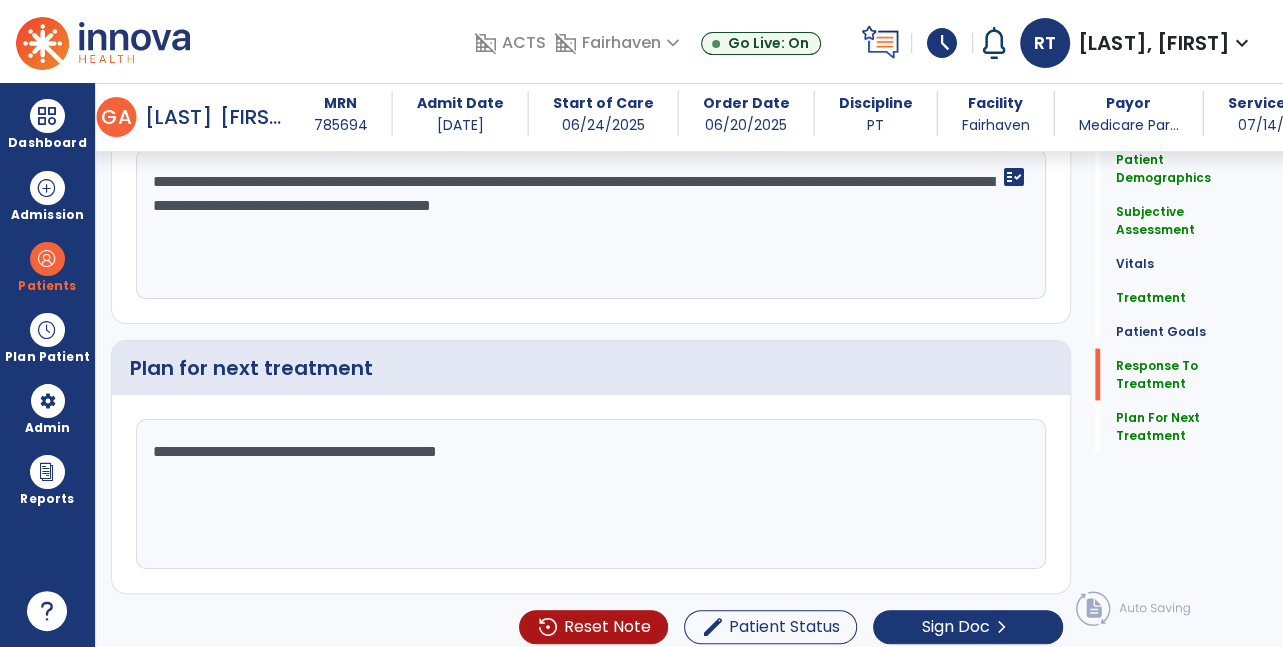type on "**********" 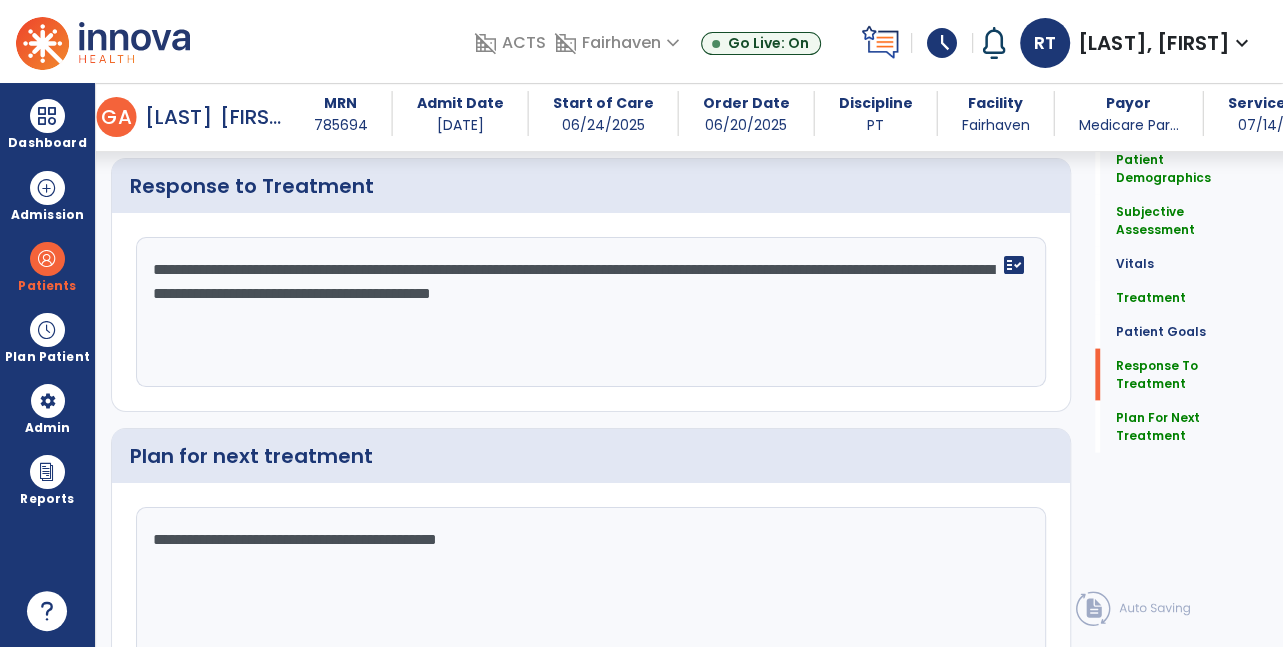 scroll, scrollTop: 2626, scrollLeft: 0, axis: vertical 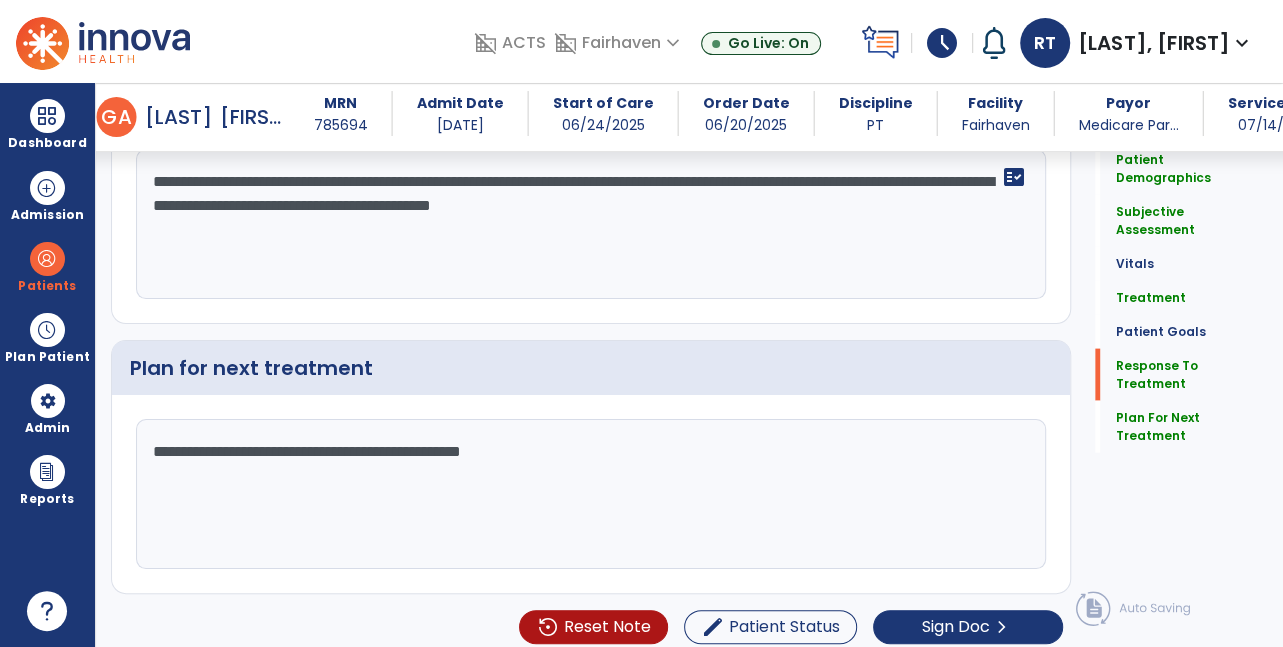 type on "**********" 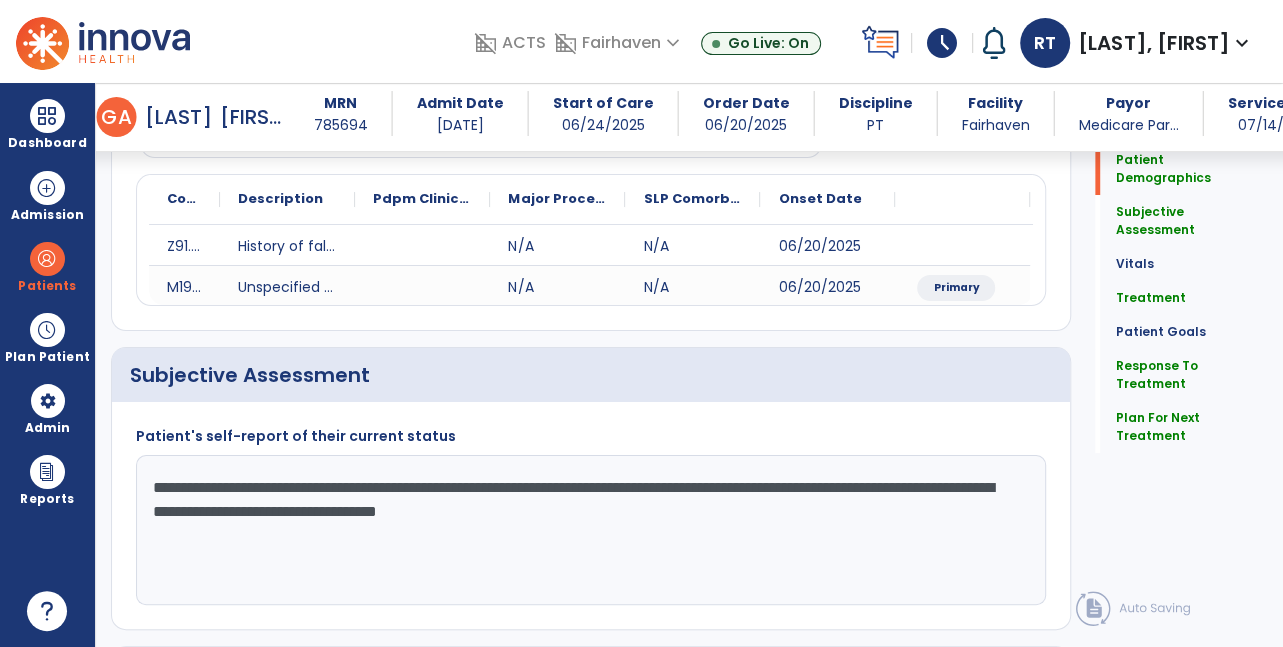 scroll, scrollTop: 0, scrollLeft: 0, axis: both 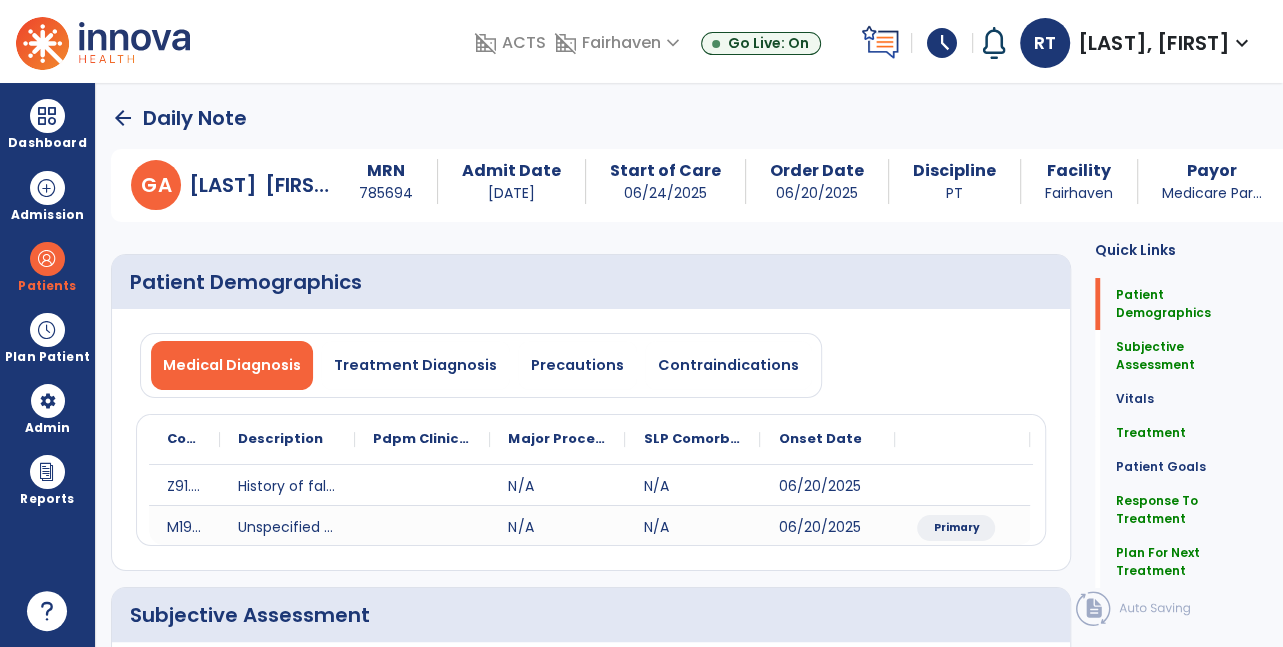 click on "arrow_back" 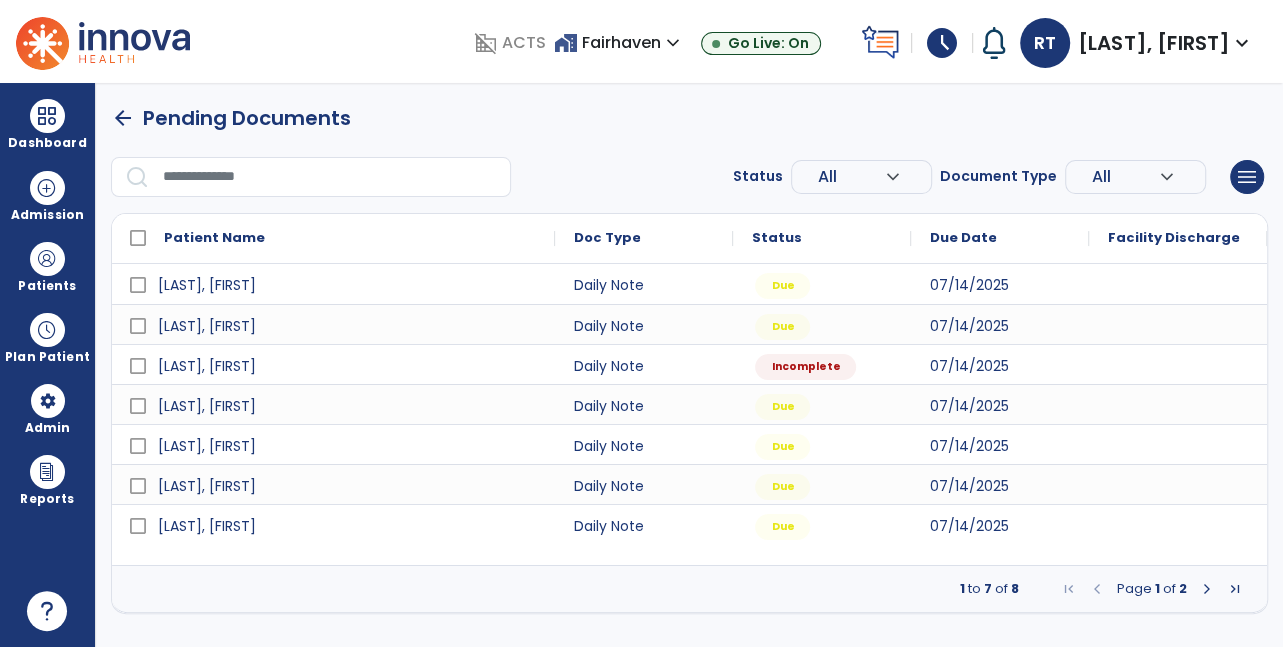 click at bounding box center [1207, 589] 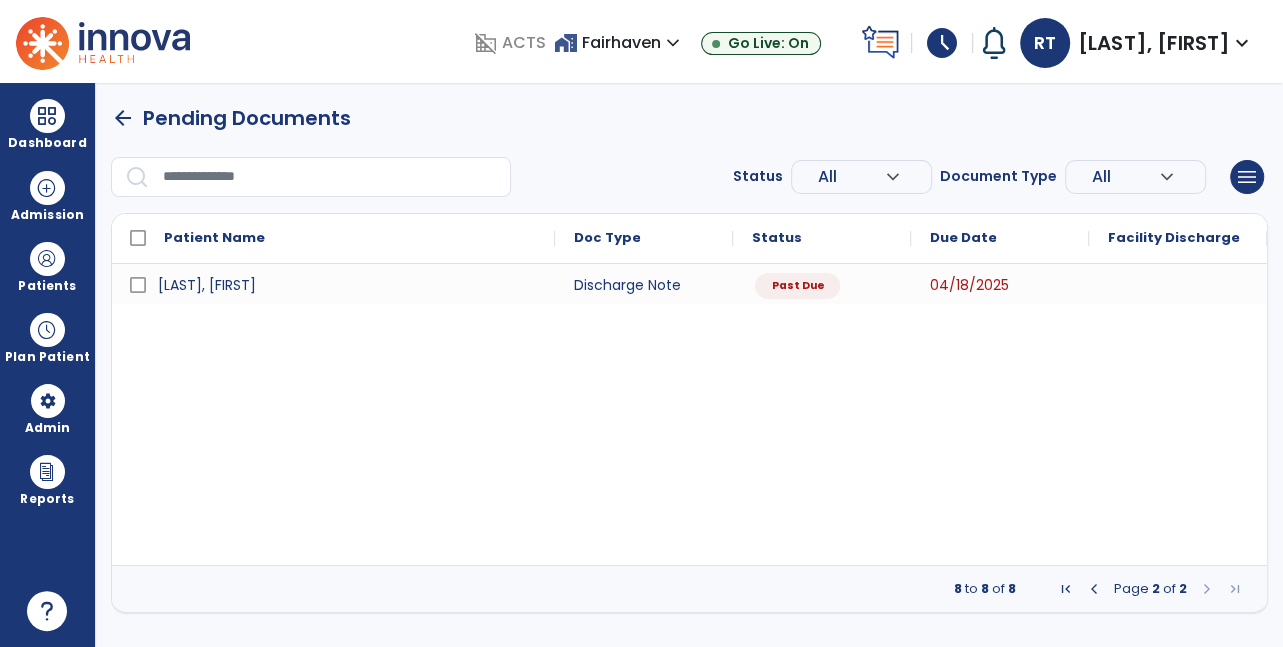 click at bounding box center (1094, 589) 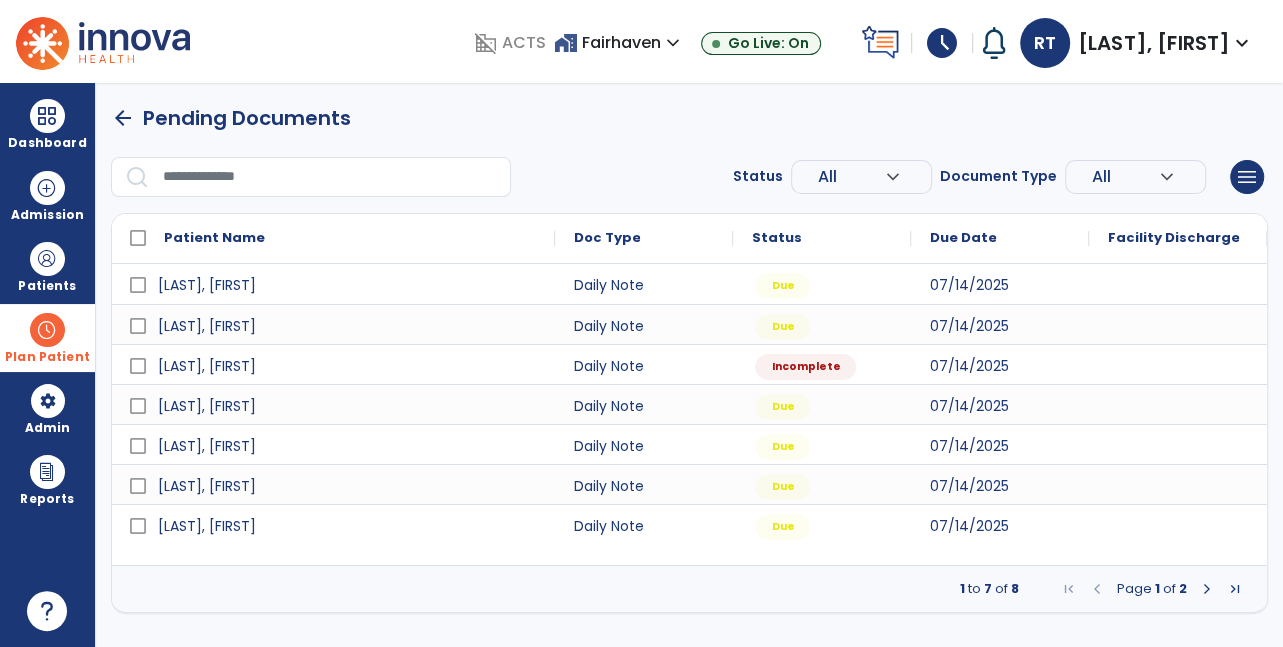 click at bounding box center (47, 330) 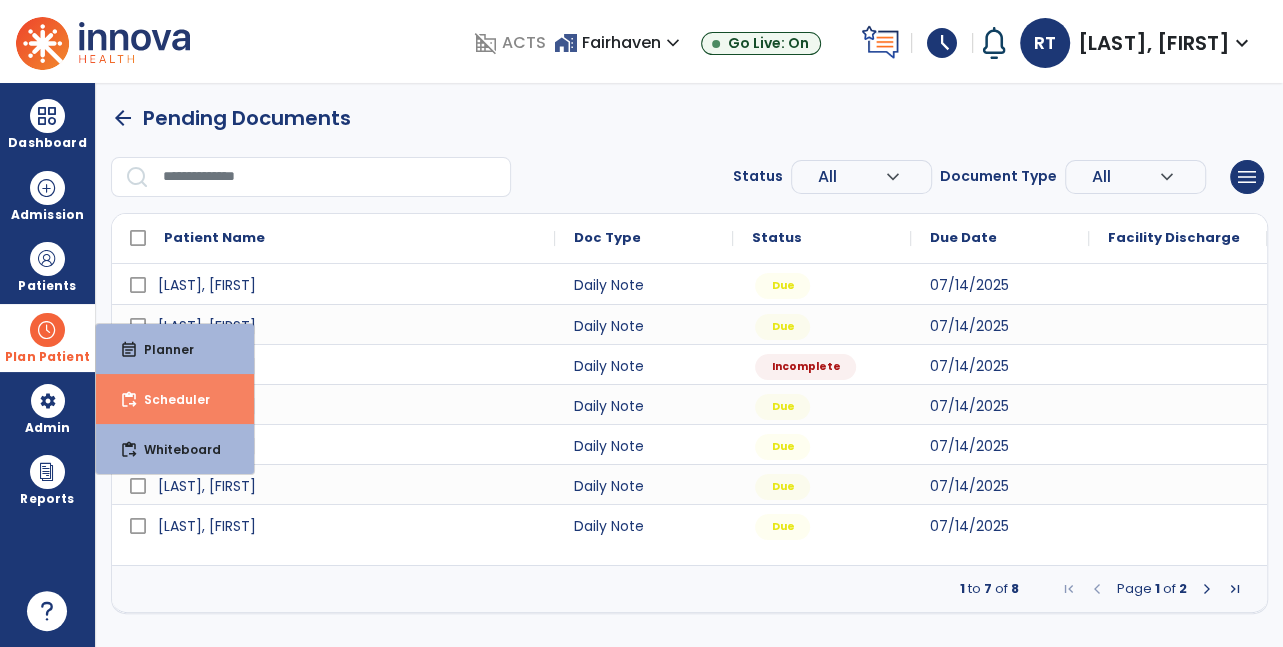 click on "Scheduler" at bounding box center (169, 399) 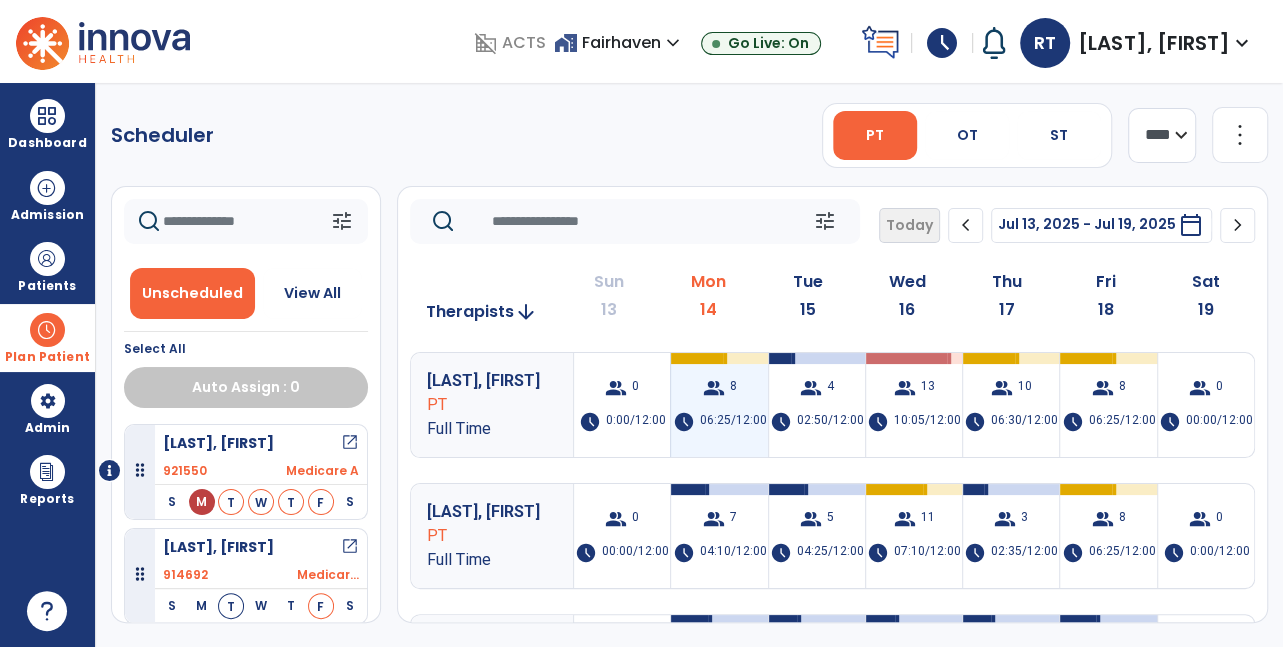 click on "8" at bounding box center (732, 388) 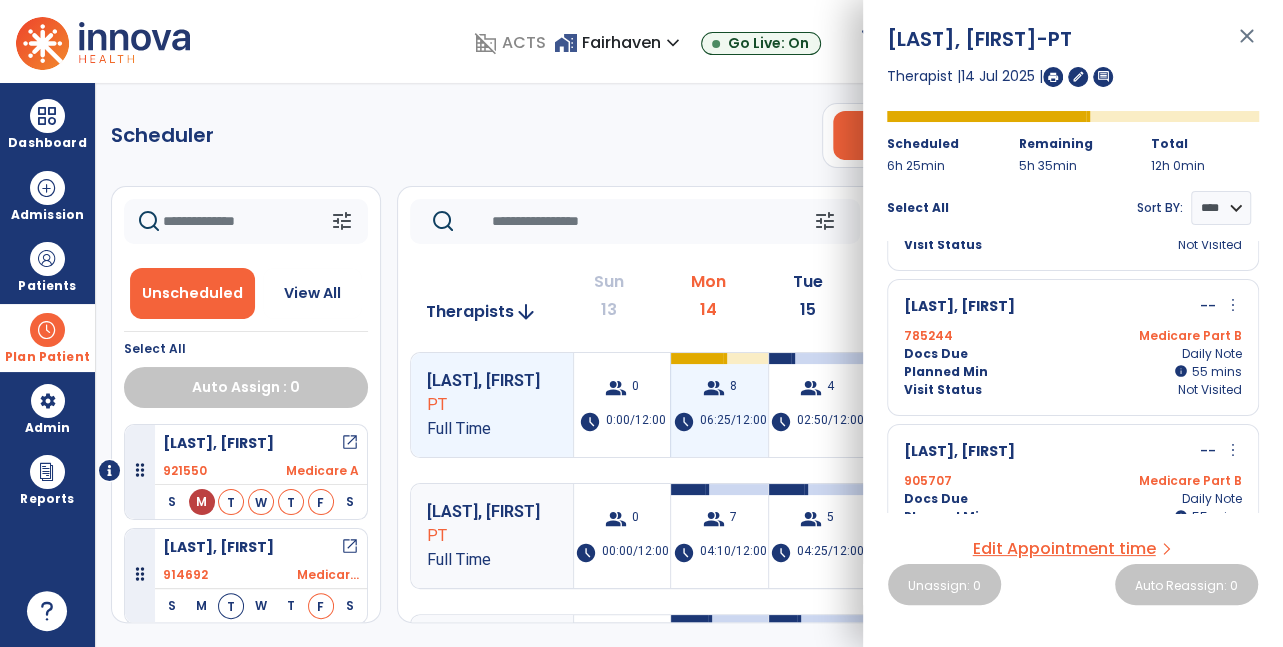 scroll, scrollTop: 693, scrollLeft: 0, axis: vertical 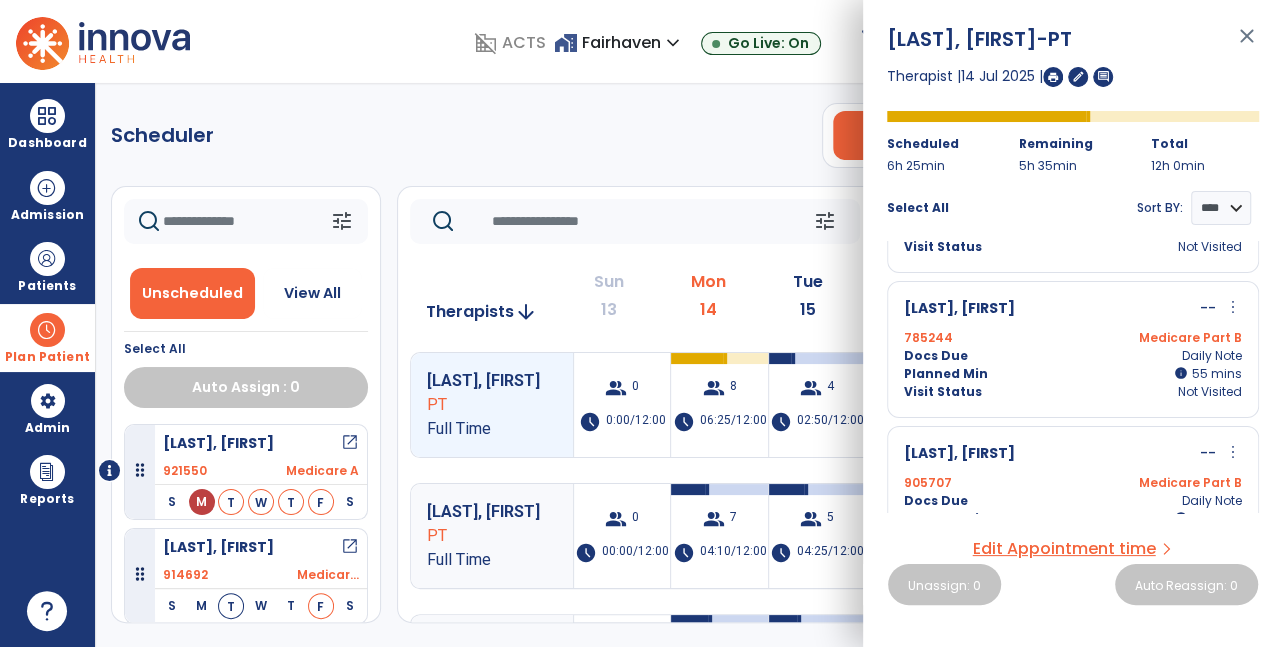 click on "more_vert" at bounding box center (1233, 307) 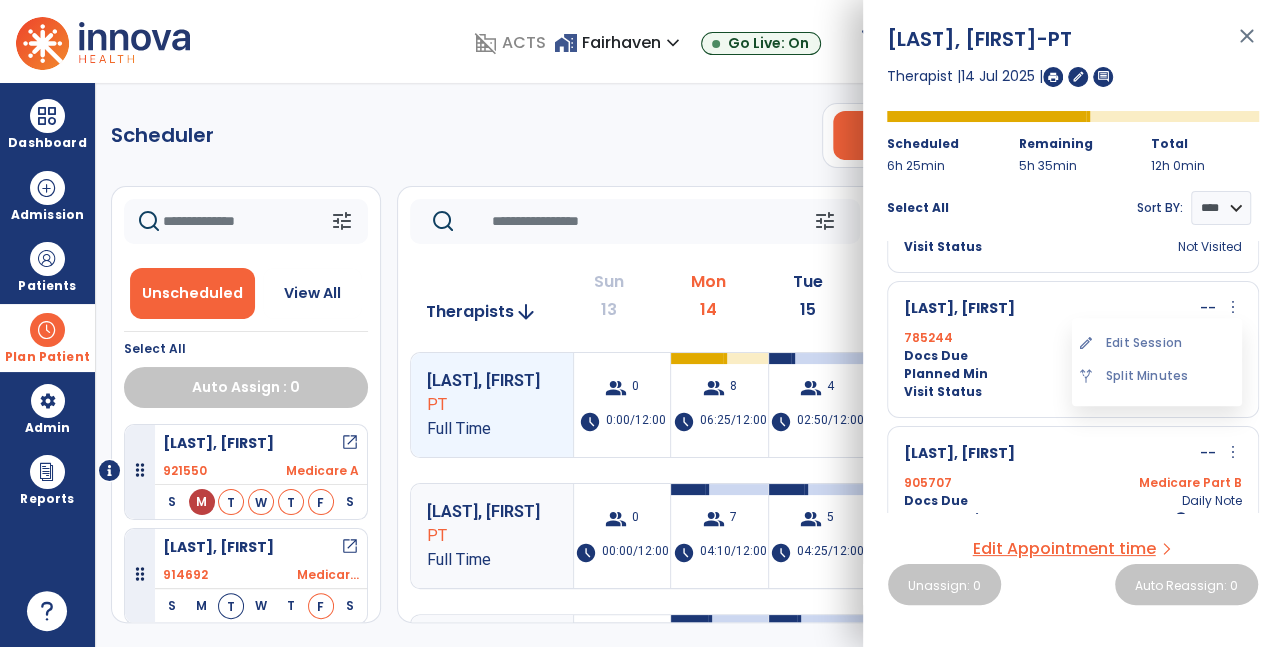 click on "[LAST], [FIRST]   --  more_vert  edit   Edit Session   alt_route   Split Minutes" at bounding box center [1073, 309] 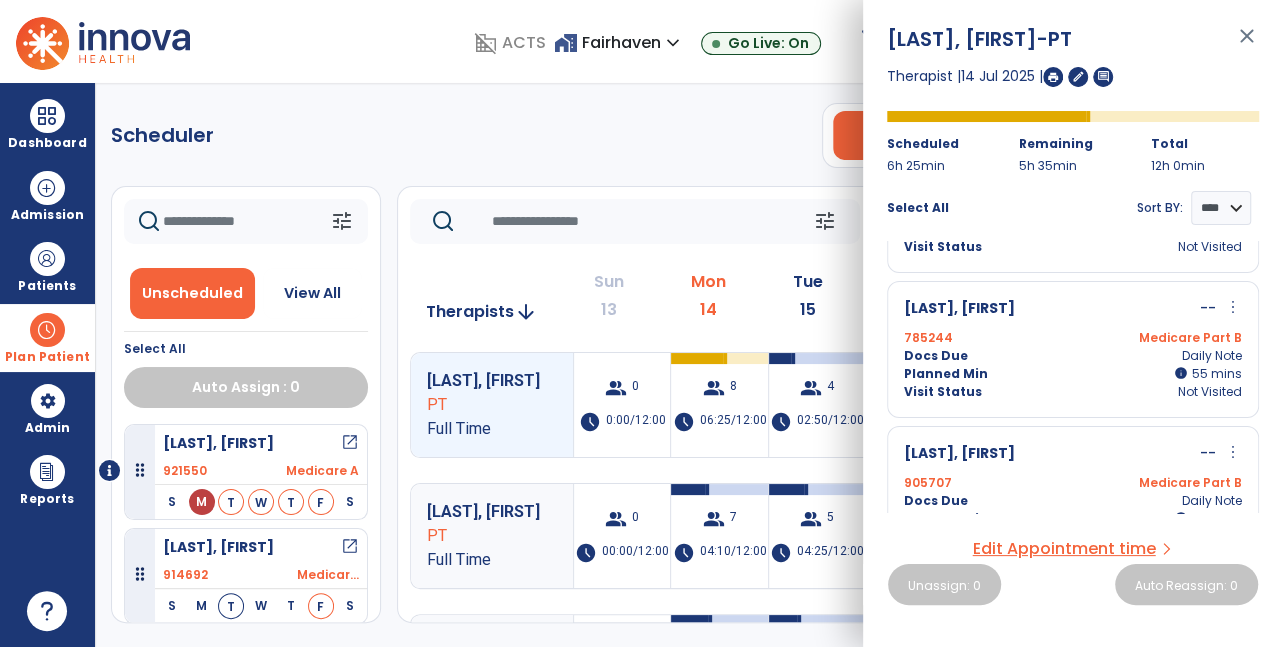 click on "more_vert" at bounding box center [1233, 307] 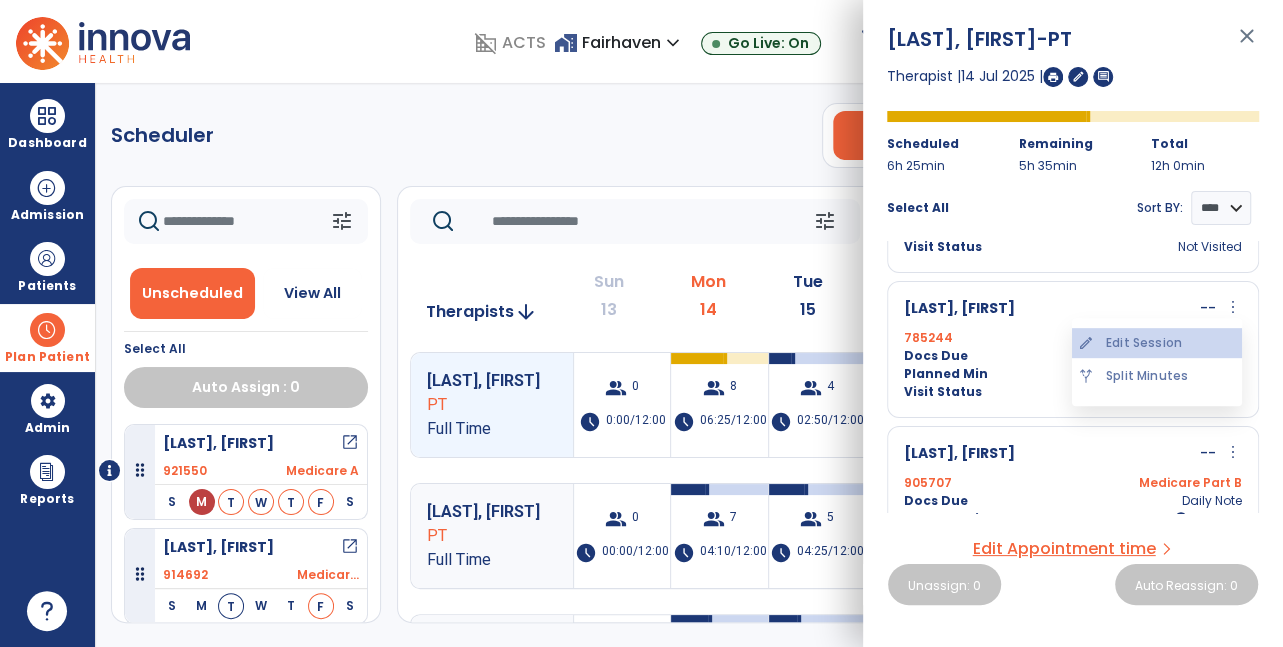 click on "edit   Edit Session" at bounding box center [1157, 343] 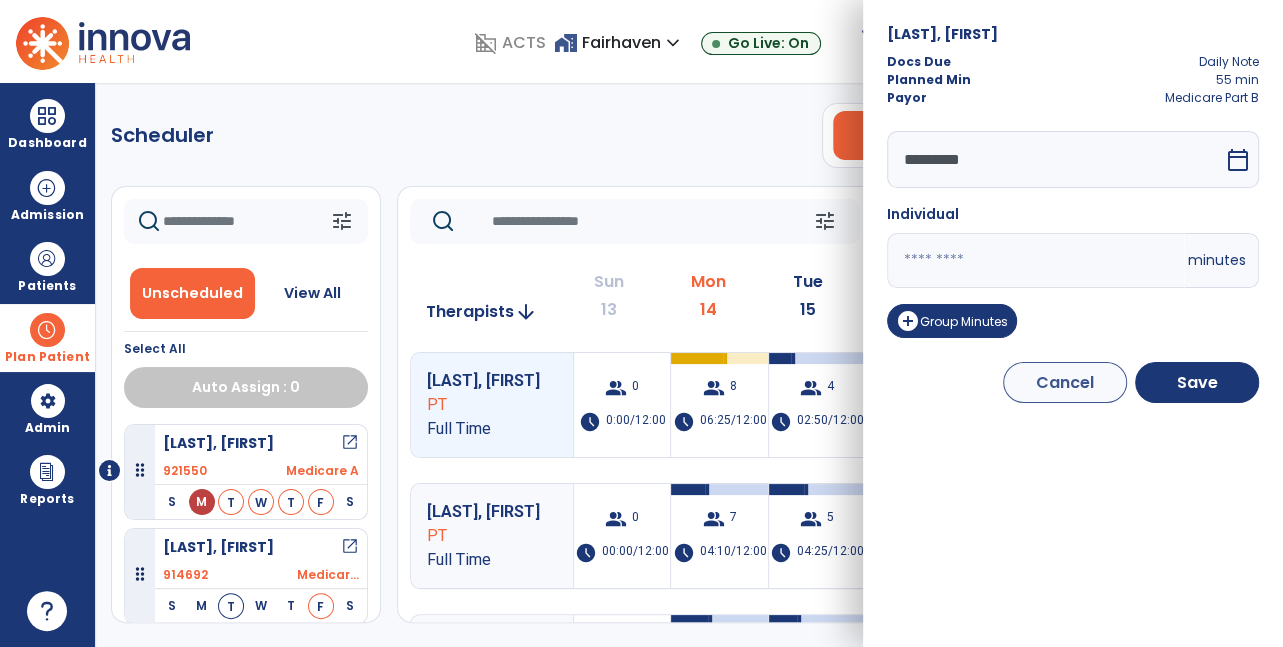 click 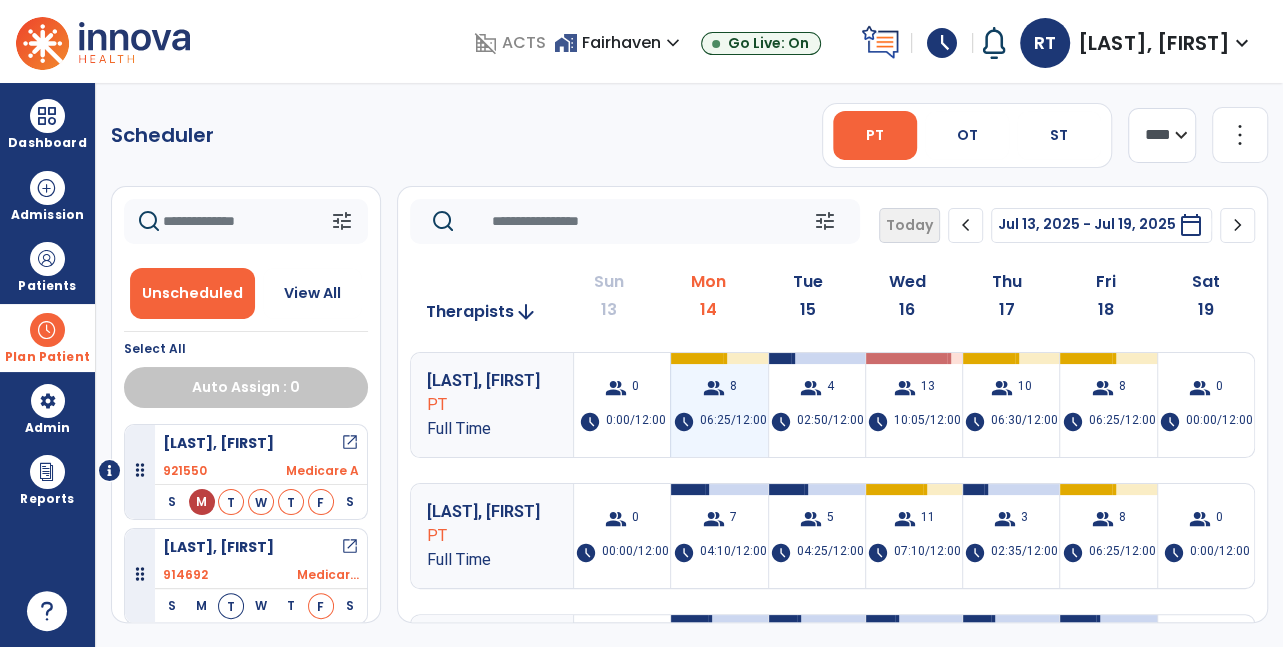 click on "group 8 schedule 06:25/12:00" at bounding box center [719, 405] 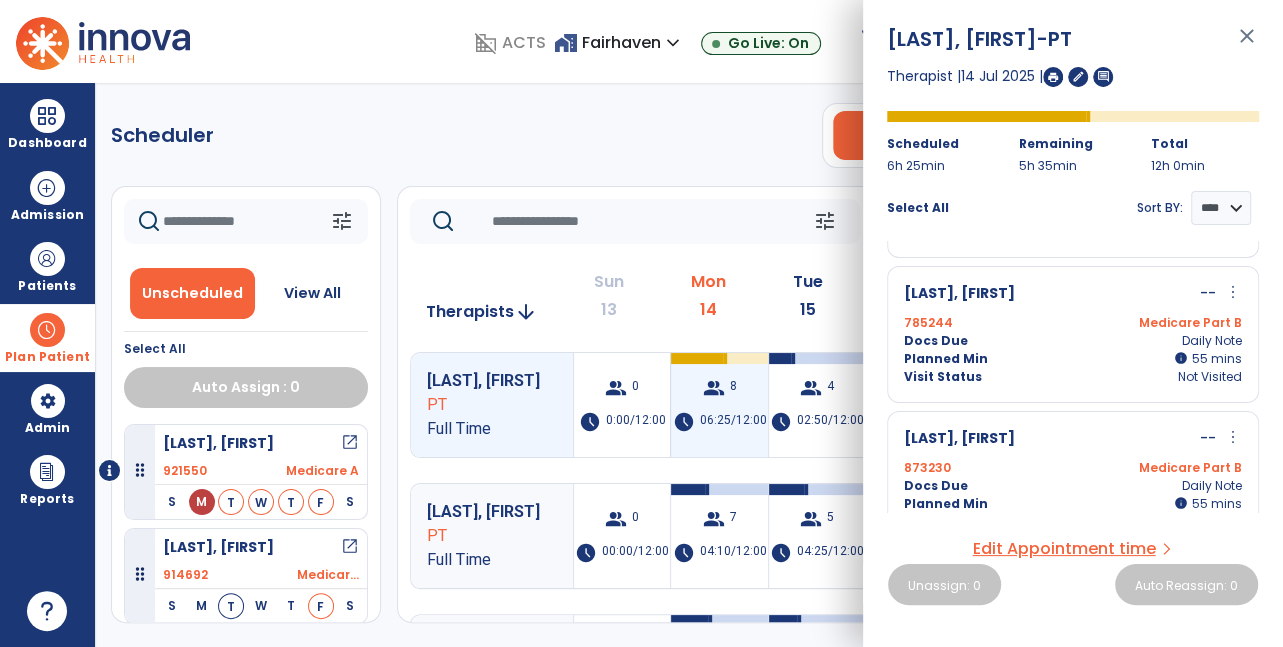 scroll, scrollTop: 557, scrollLeft: 0, axis: vertical 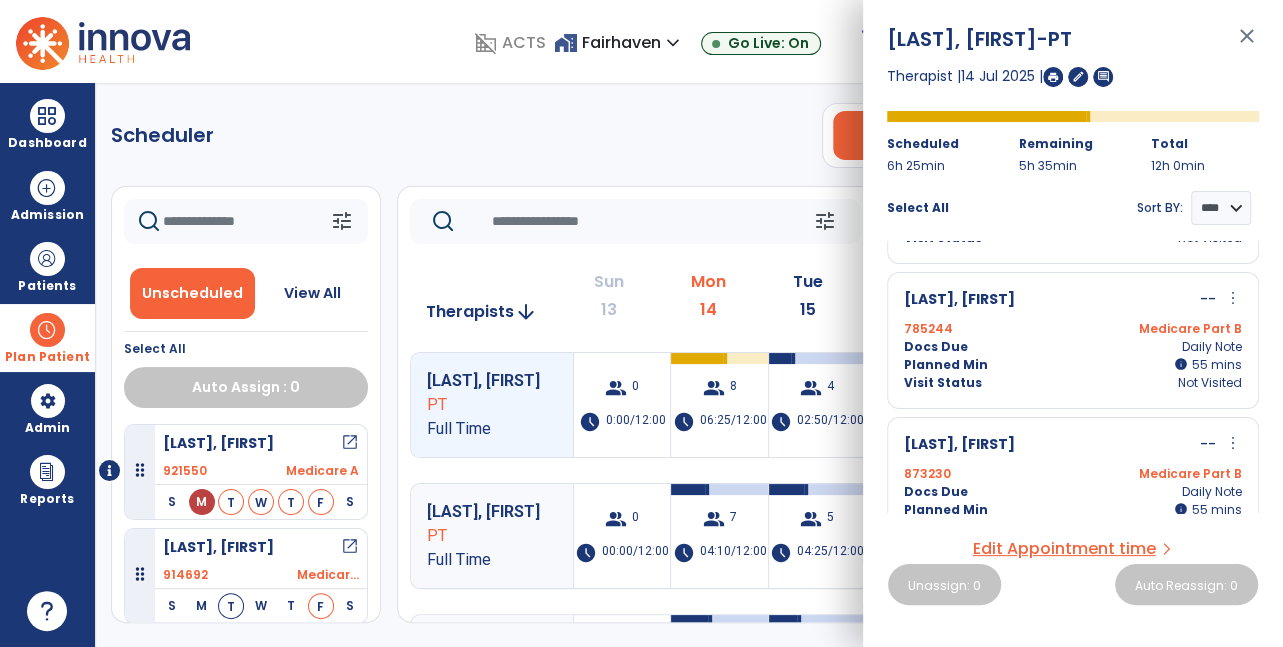 click on "more_vert" at bounding box center [1233, 298] 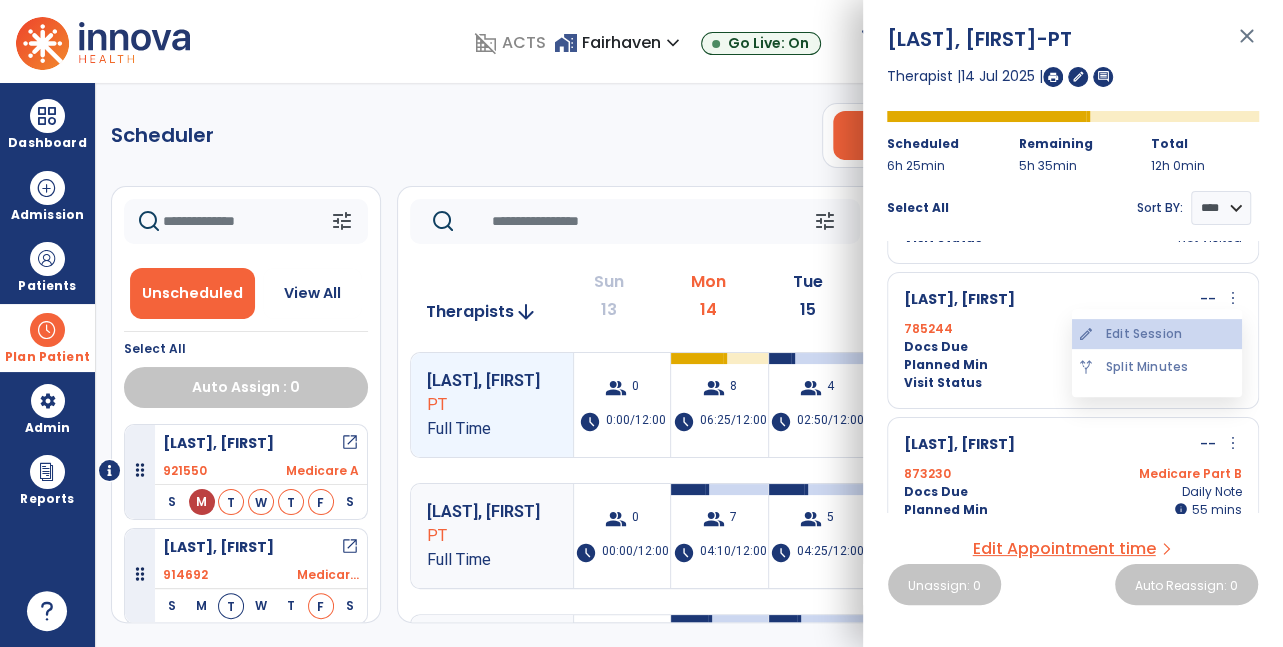 click on "edit   Edit Session" at bounding box center (1157, 334) 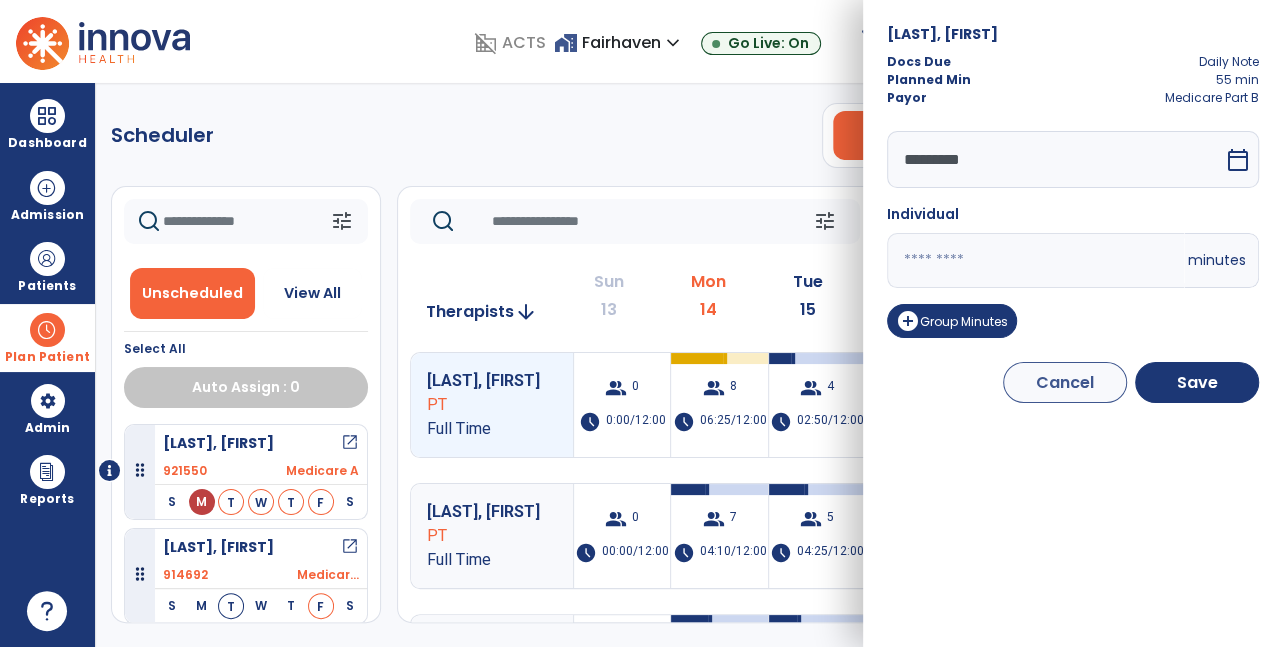 click on "calendar_today" at bounding box center [1240, 159] 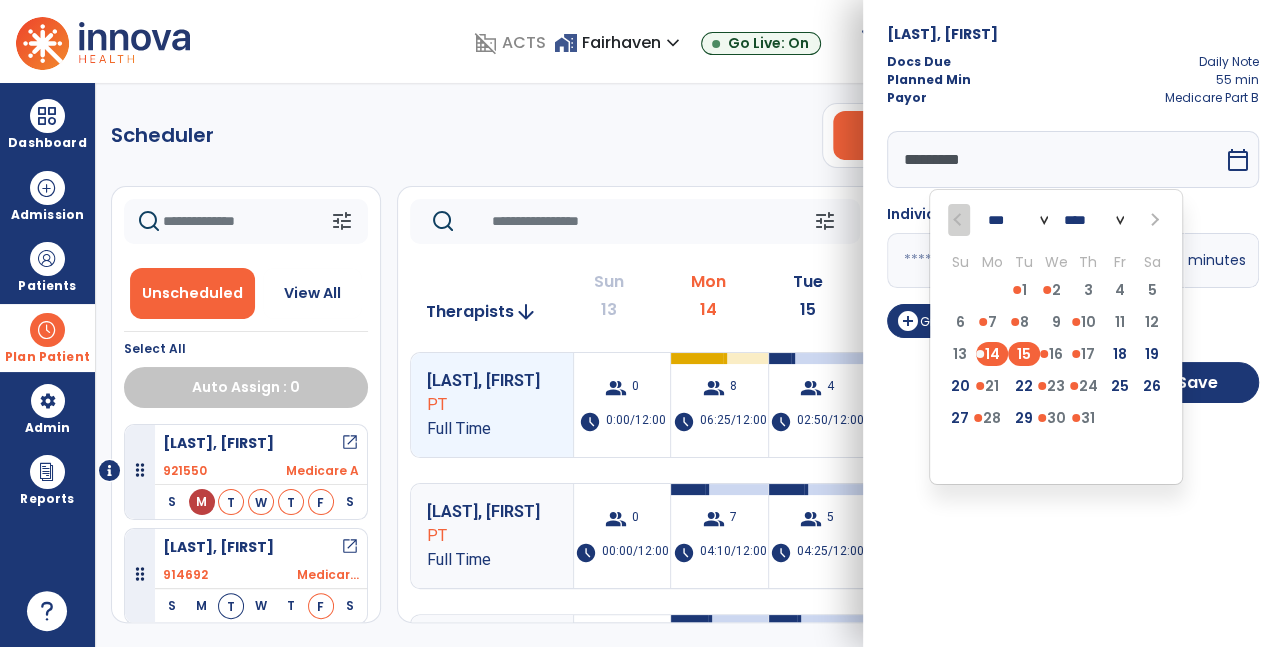 click on "15" at bounding box center [1024, 354] 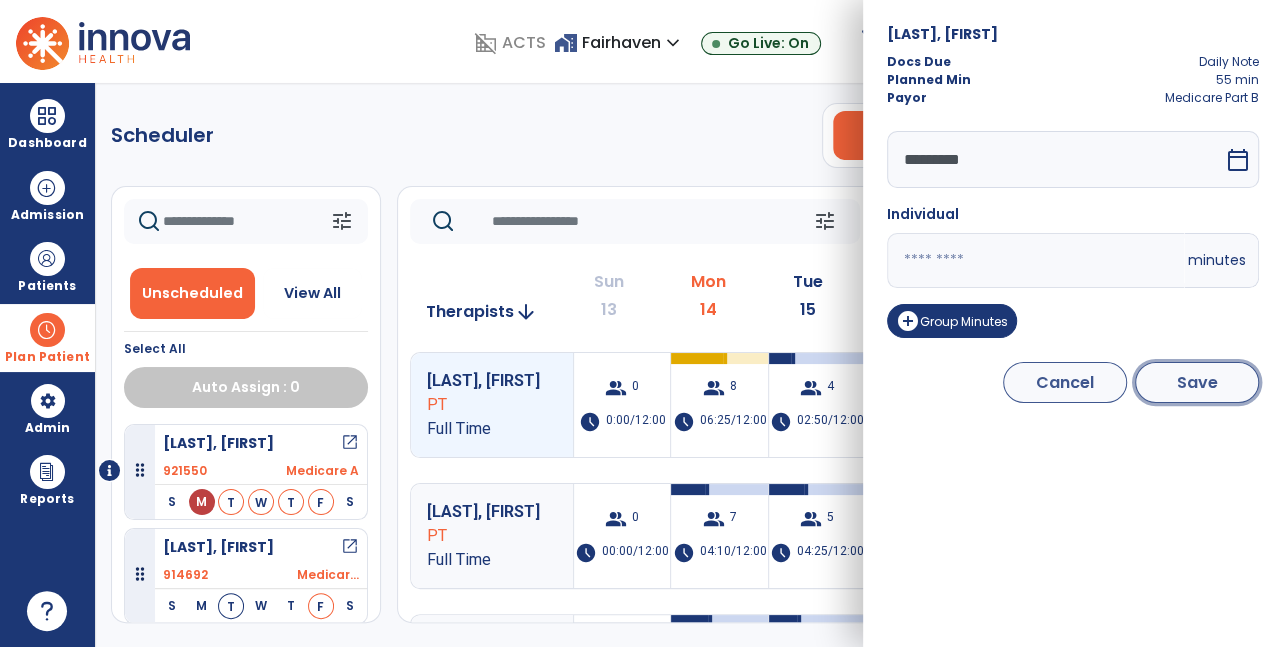 click on "Save" at bounding box center [1197, 382] 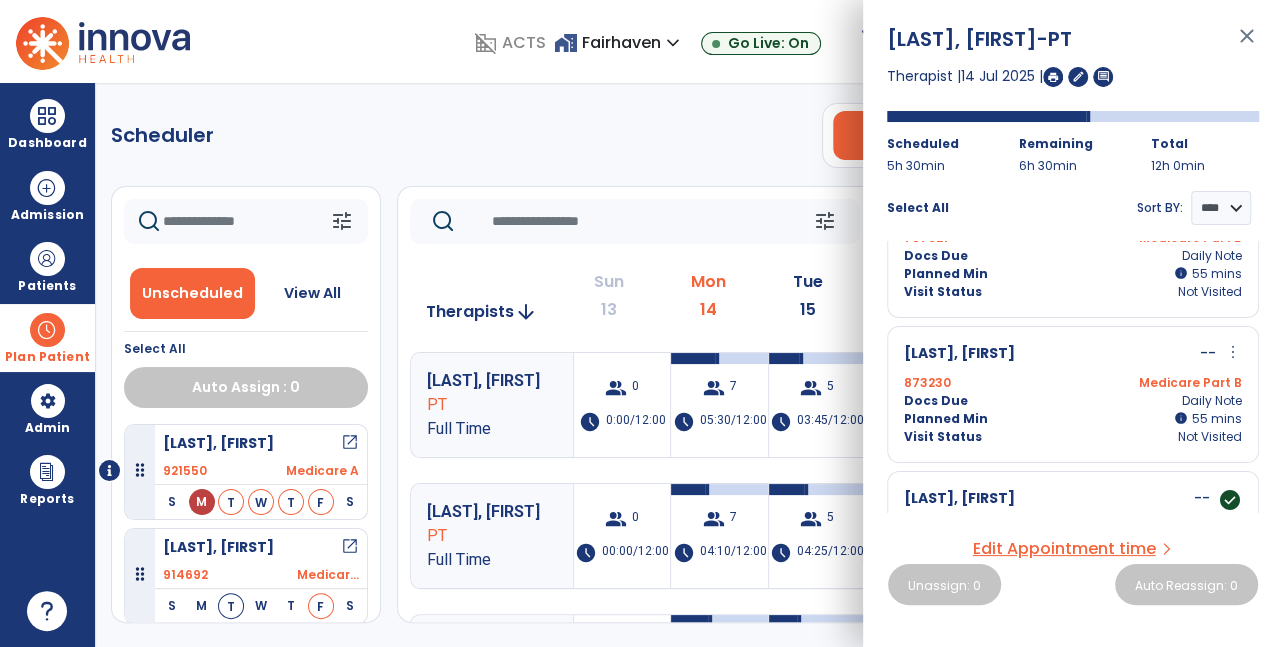 scroll, scrollTop: 740, scrollLeft: 0, axis: vertical 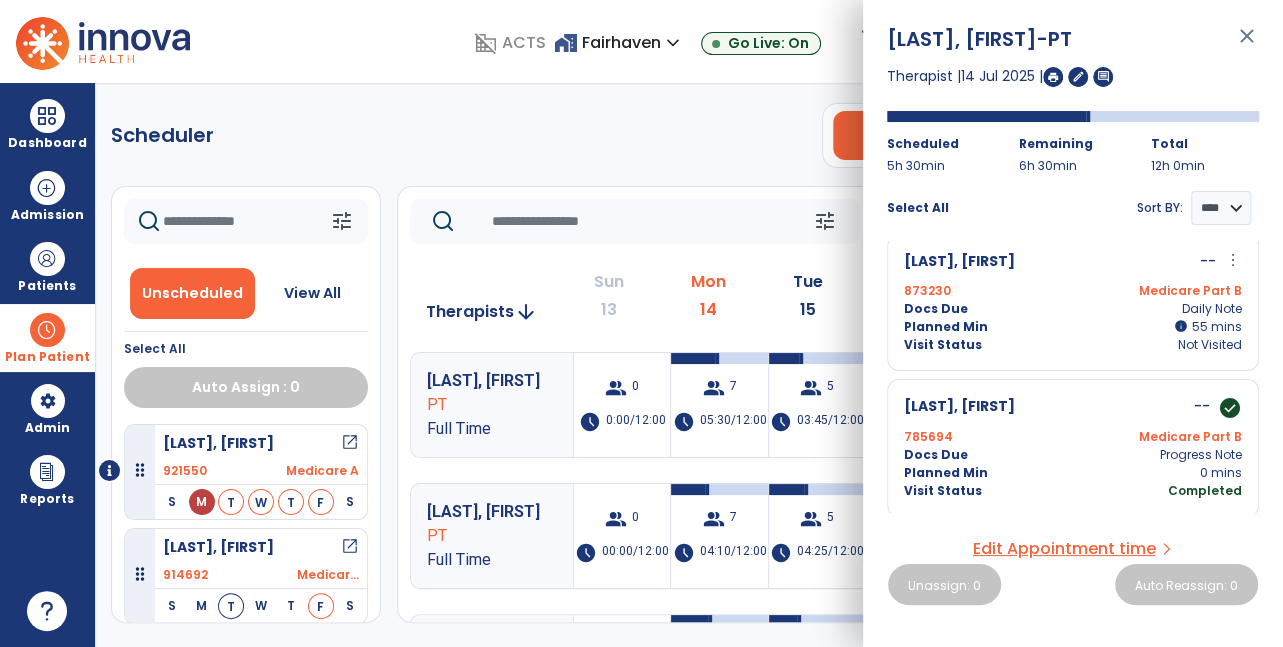 click on "more_vert" at bounding box center [1233, 260] 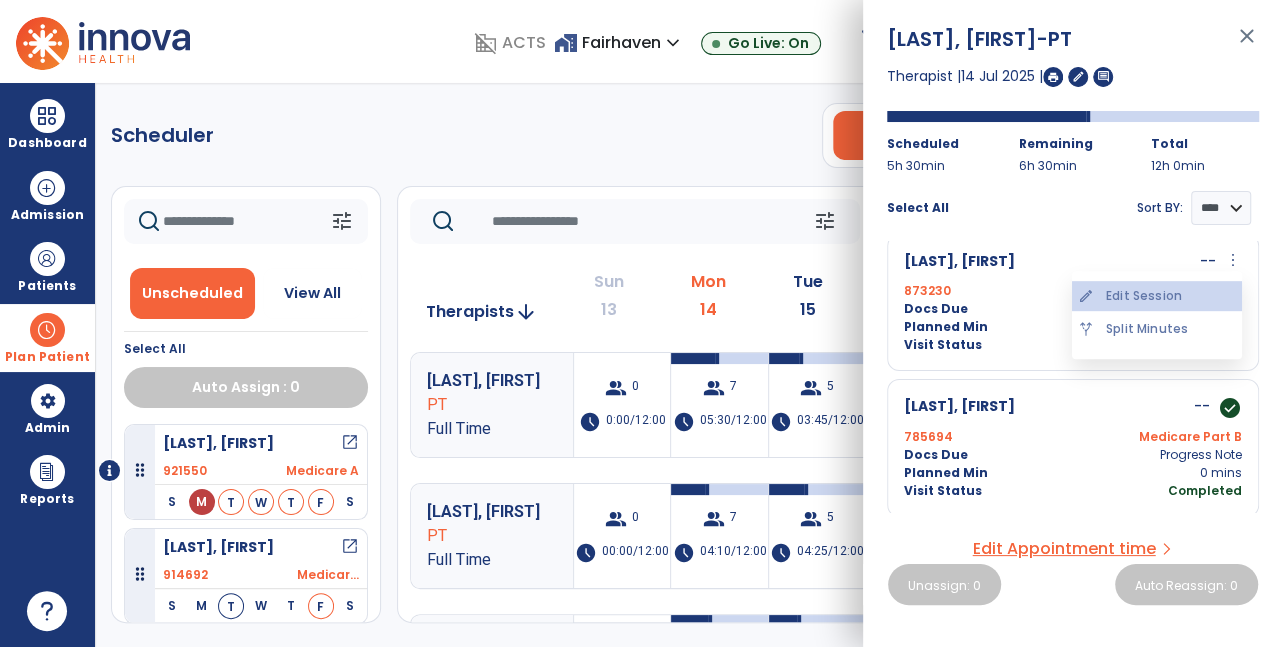 click on "edit   Edit Session" at bounding box center [1157, 296] 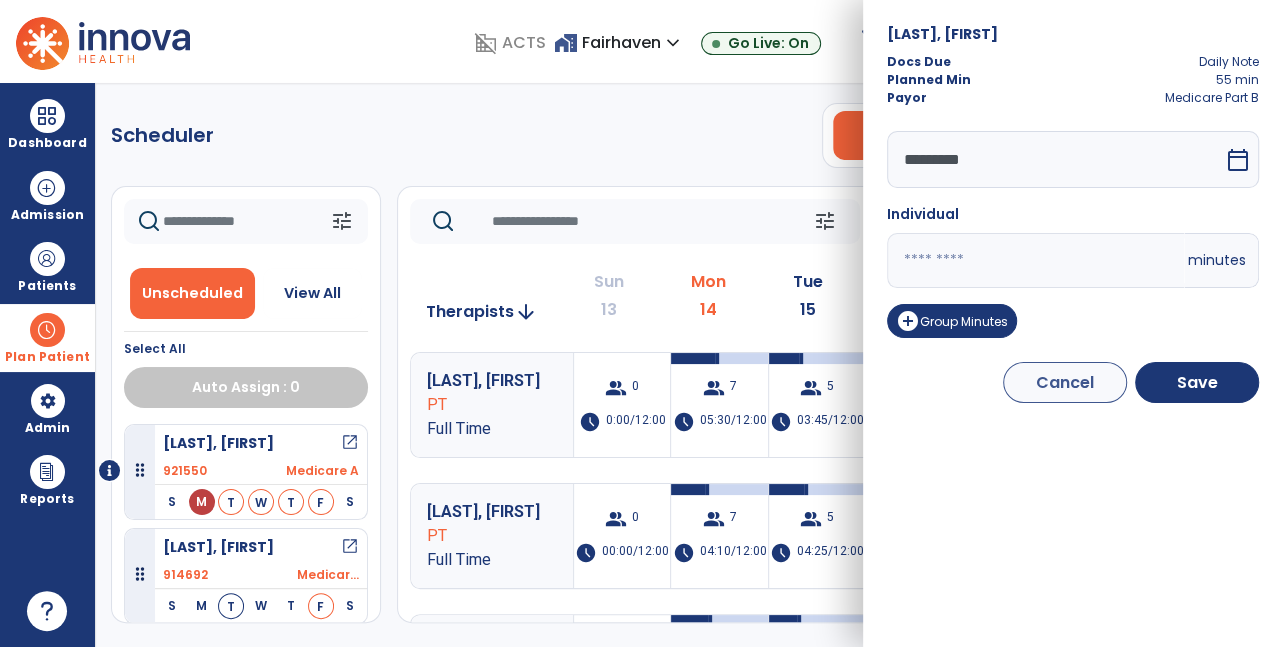click on "calendar_today" at bounding box center (1240, 159) 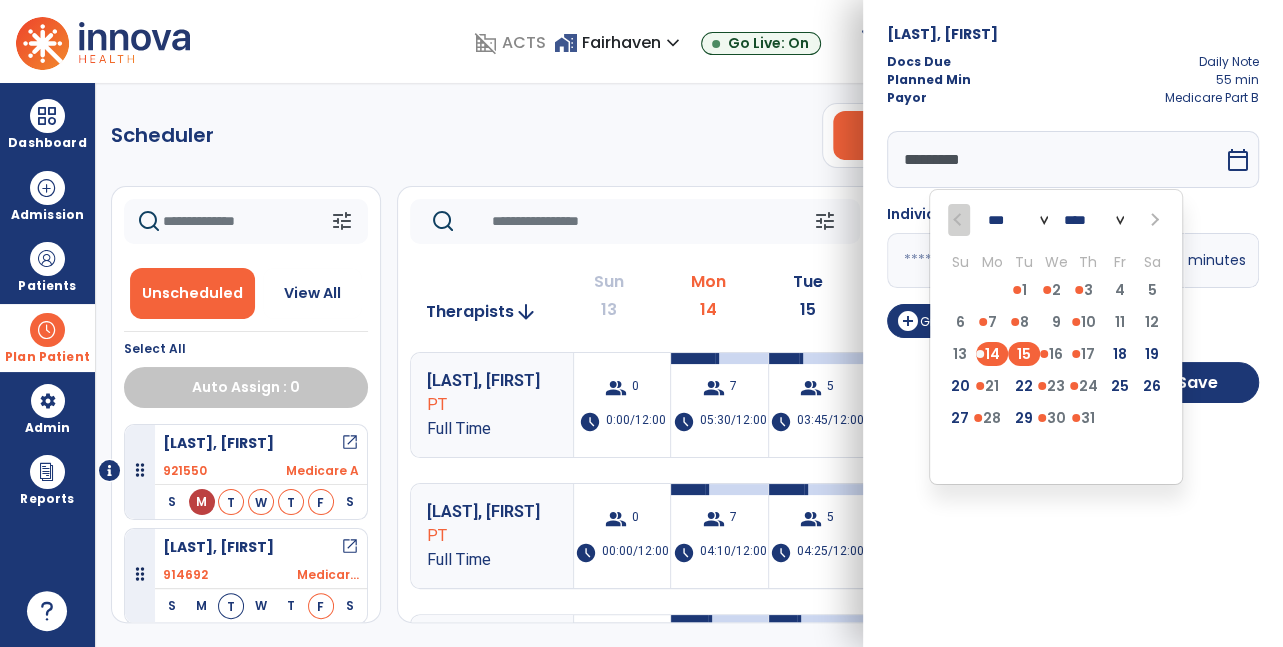 click on "15" at bounding box center [1024, 354] 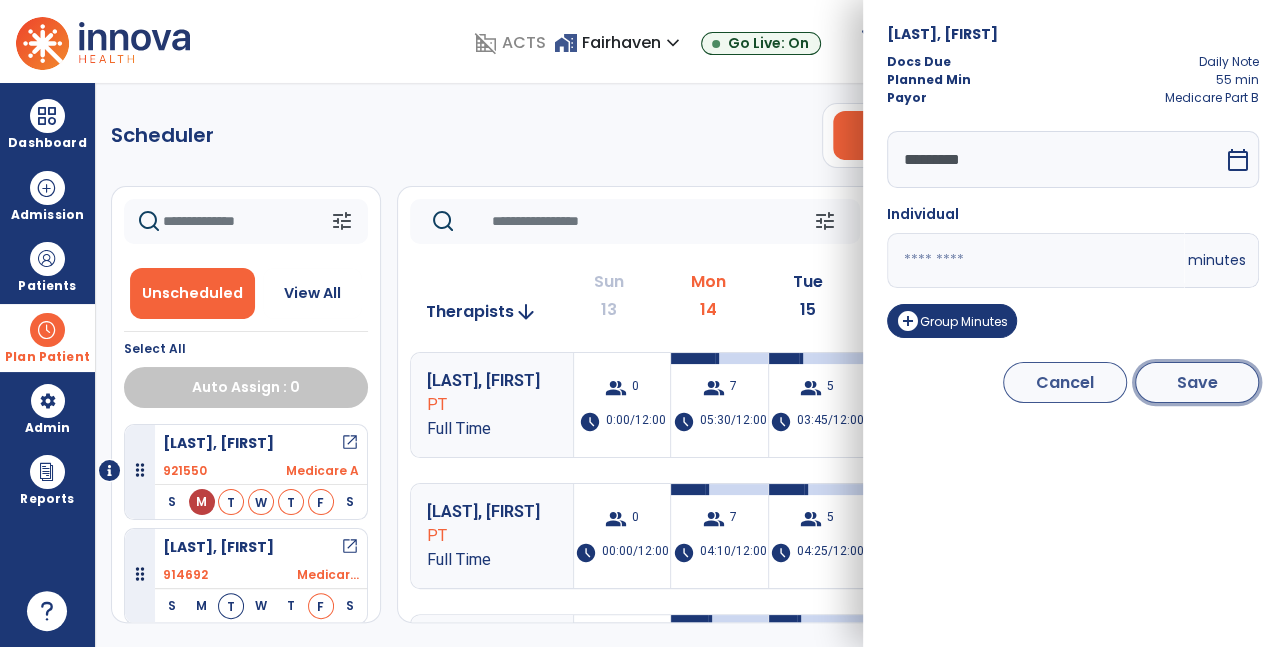 click on "Save" at bounding box center (1197, 382) 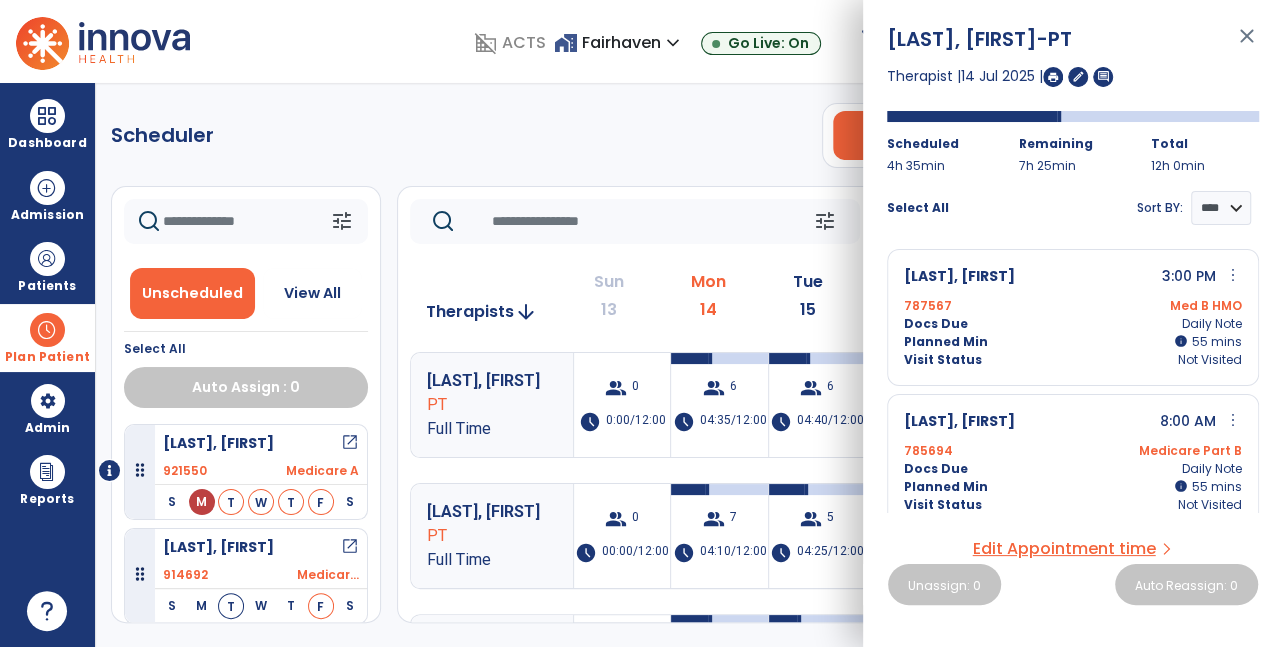 click on "close" at bounding box center [1247, 45] 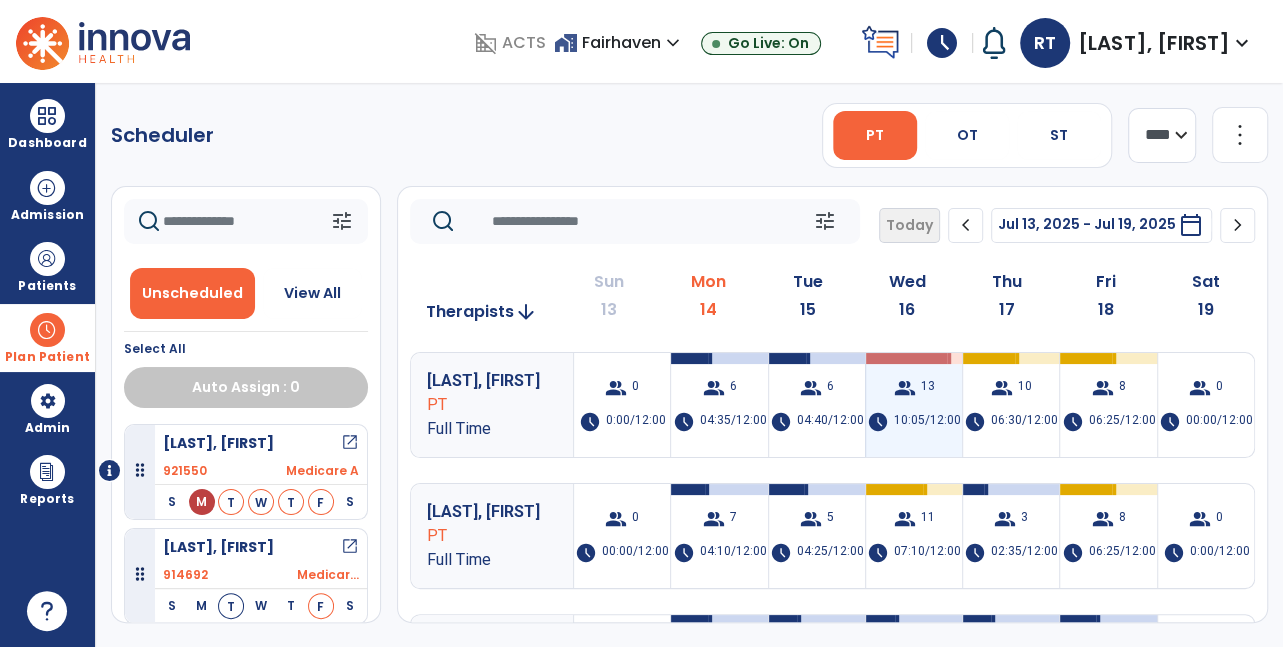 click on "13" at bounding box center (927, 388) 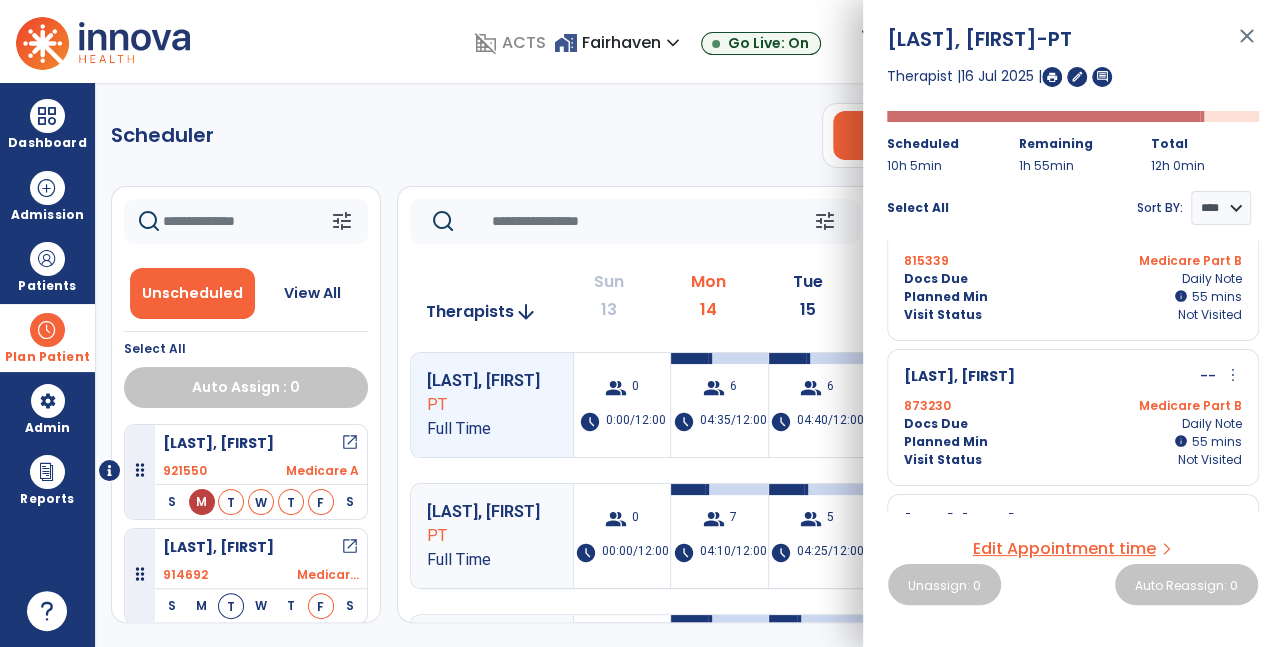scroll, scrollTop: 1209, scrollLeft: 0, axis: vertical 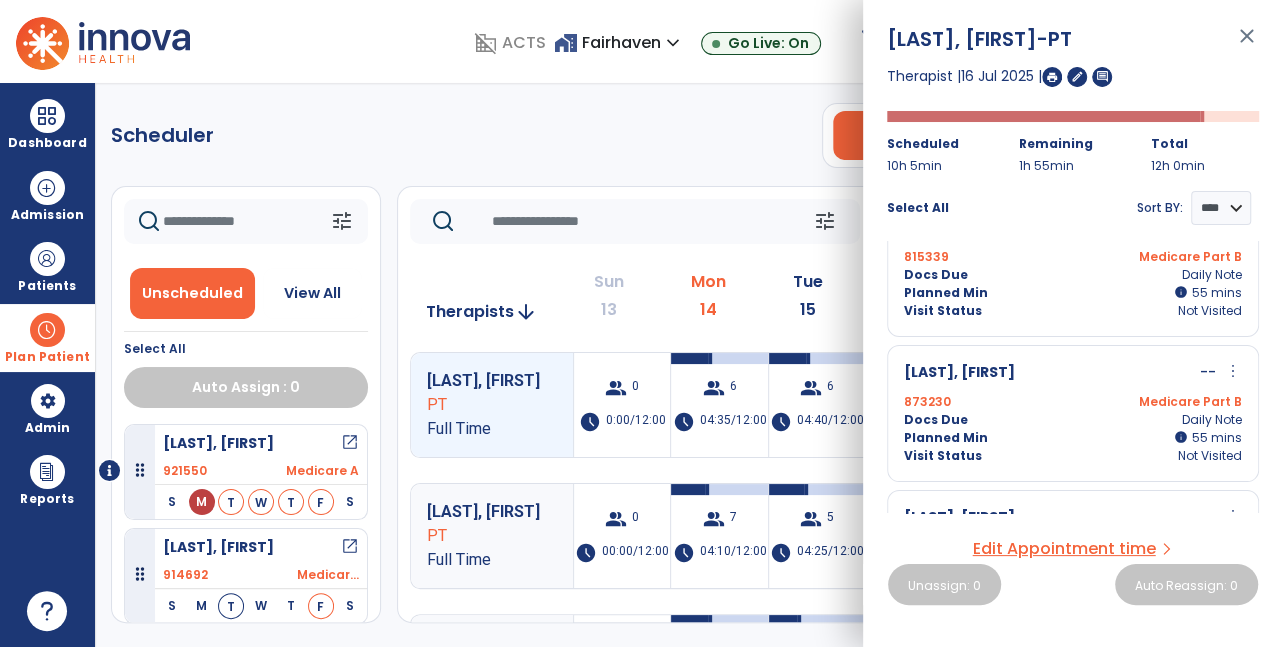 click on "more_vert" at bounding box center (1233, 371) 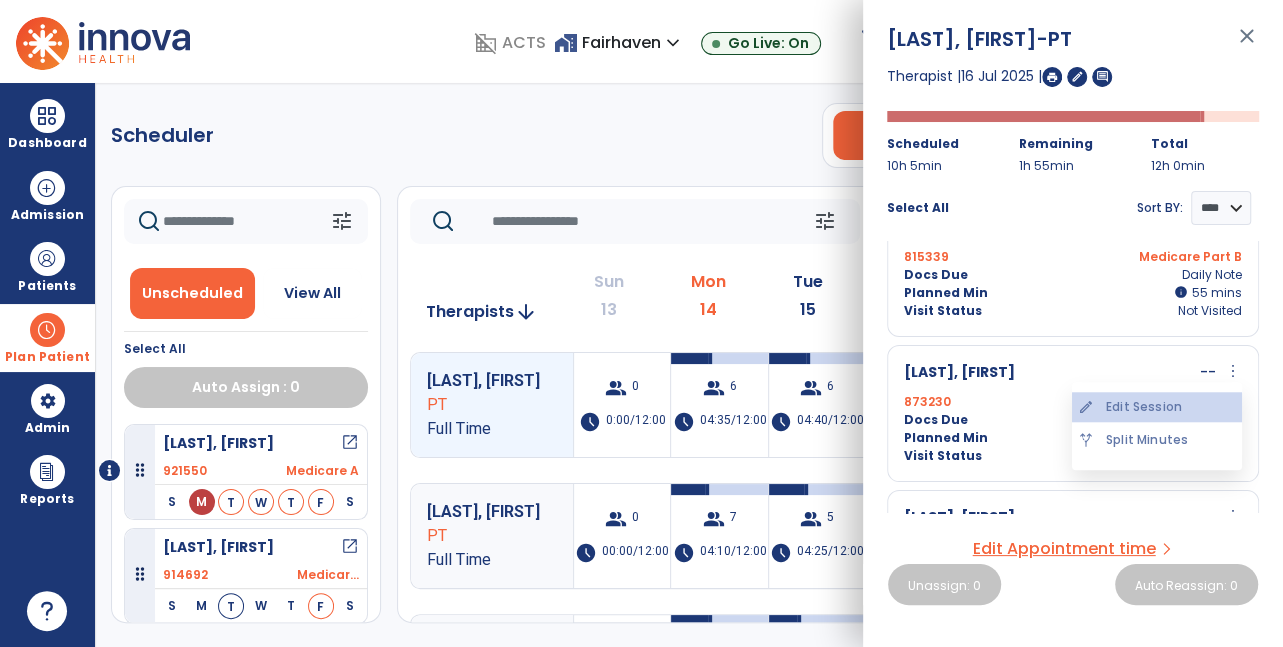 click on "edit   Edit Session" at bounding box center (1157, 407) 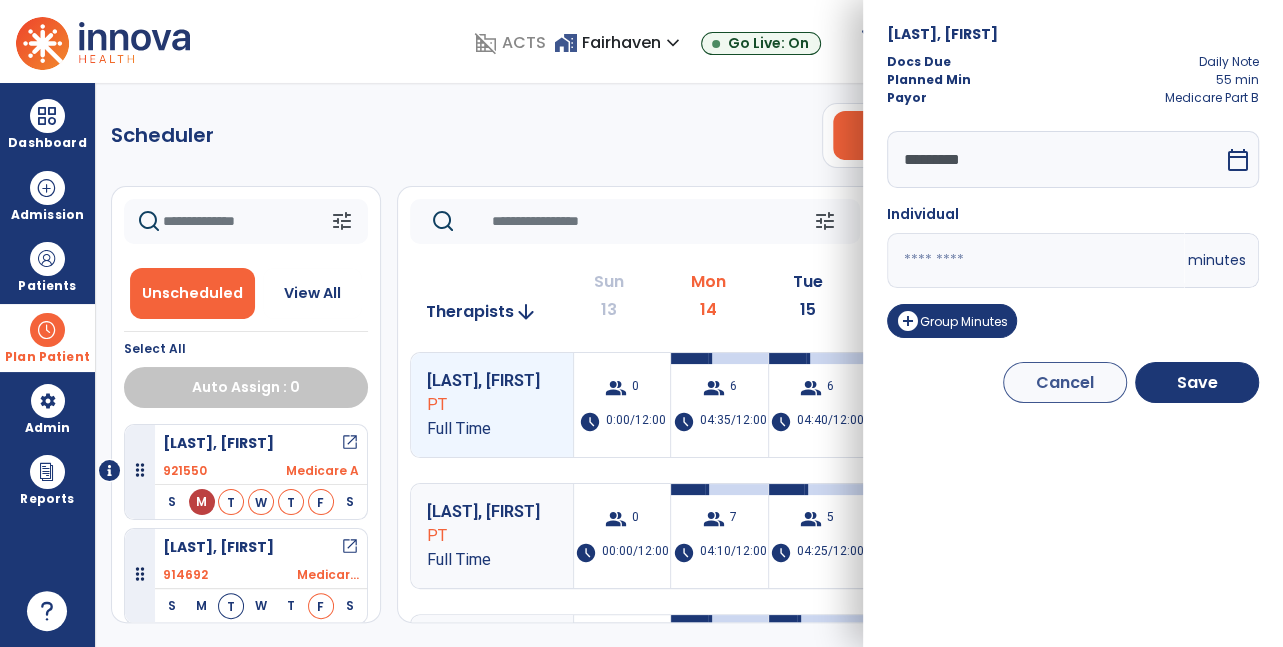 click on "calendar_today" at bounding box center (1238, 160) 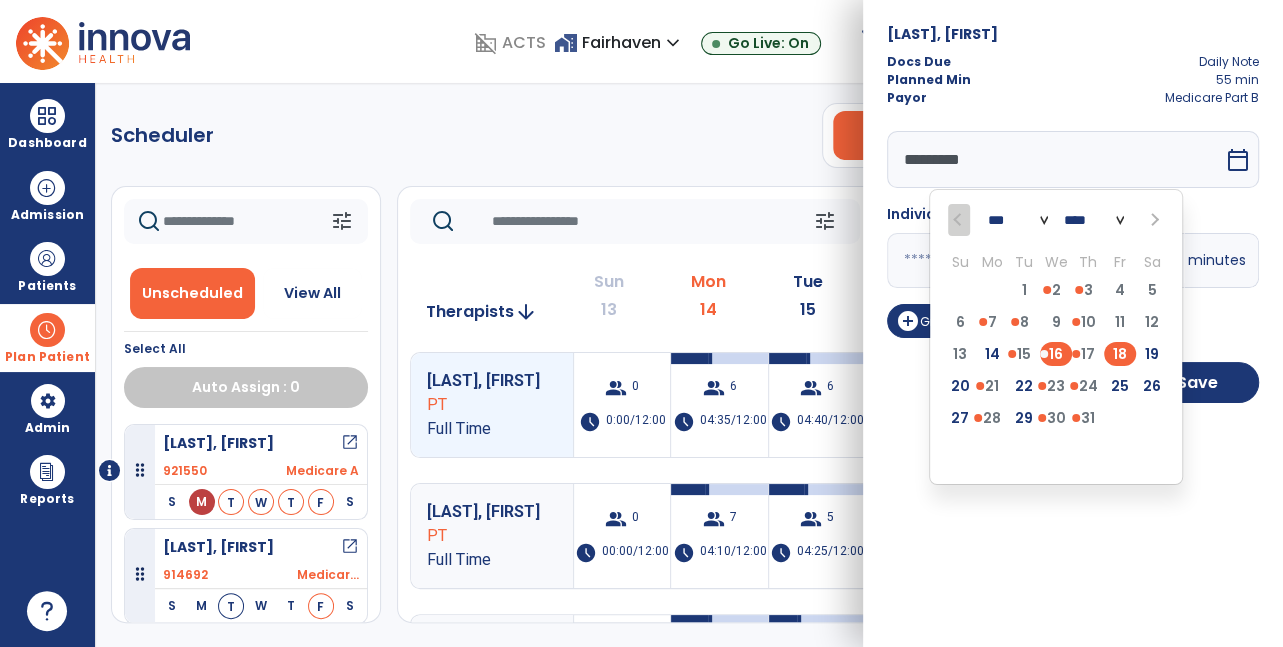 click on "18" at bounding box center [1120, 354] 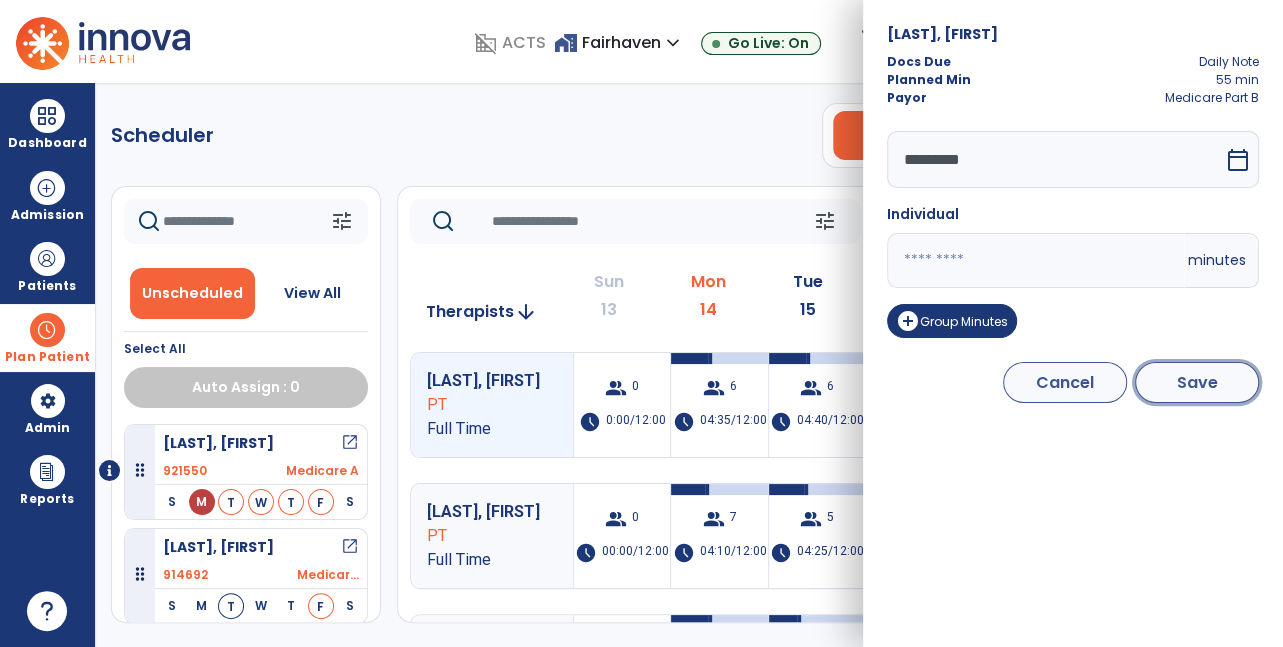click on "Save" at bounding box center [1197, 382] 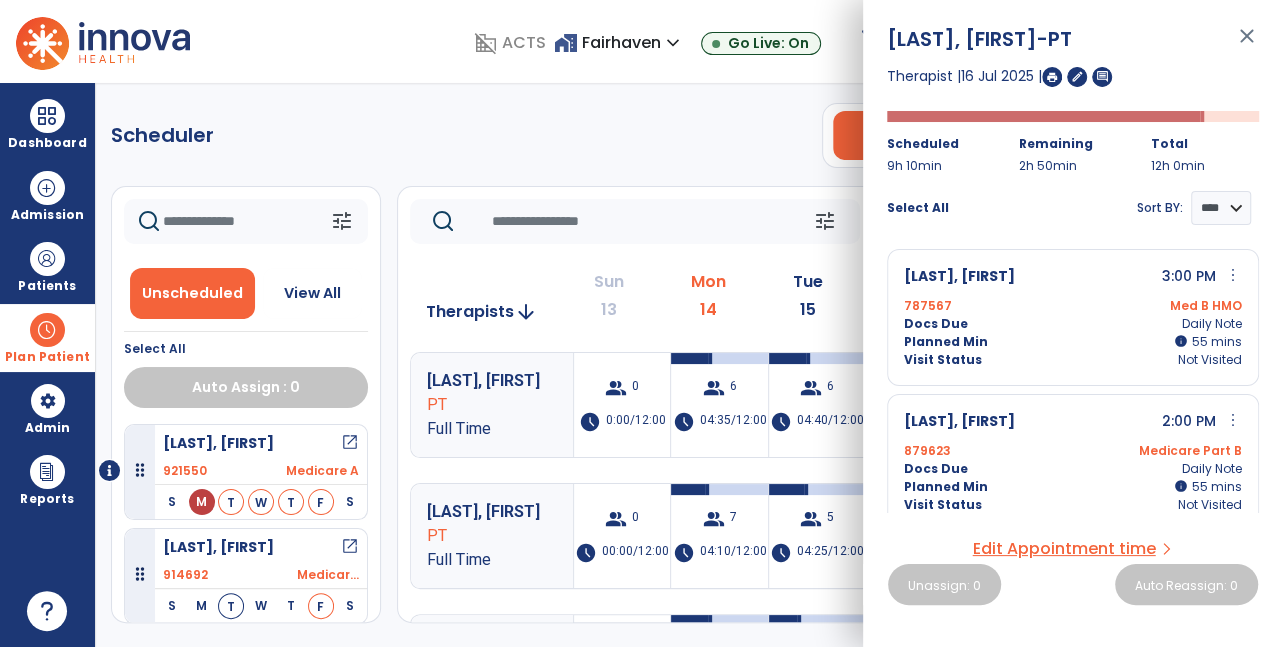 click on "close" at bounding box center [1247, 45] 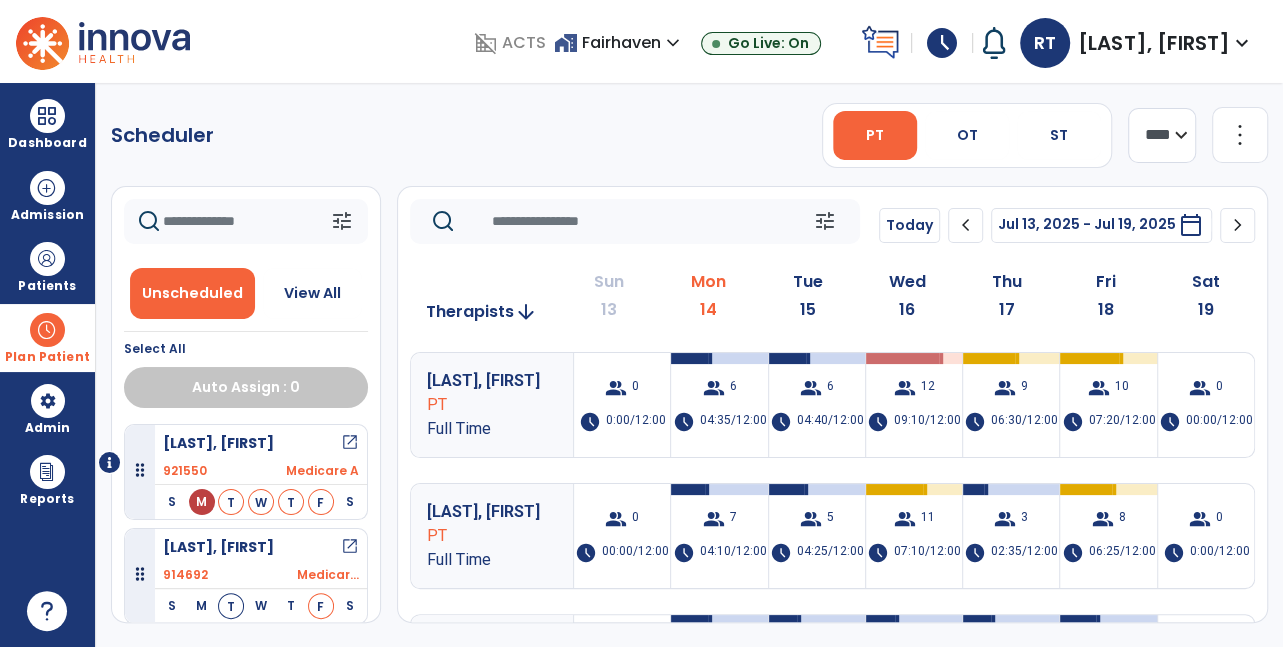 scroll, scrollTop: 8, scrollLeft: 0, axis: vertical 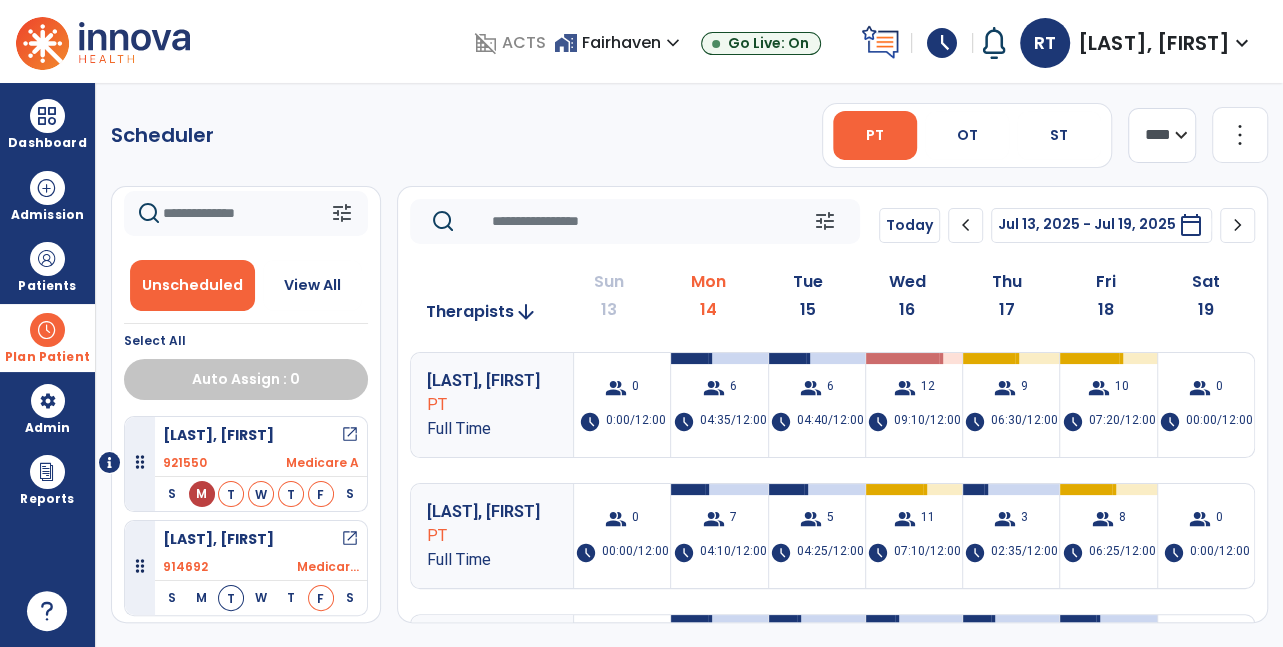 click 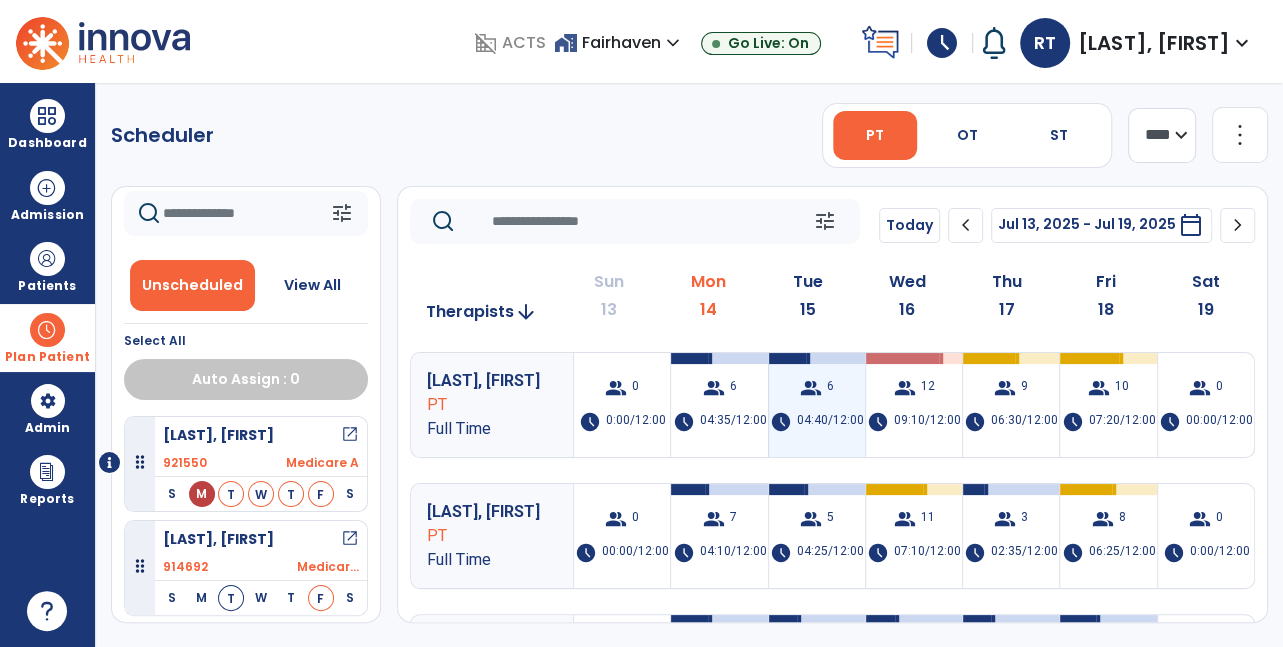 click on "04:40/12:00" at bounding box center [830, 422] 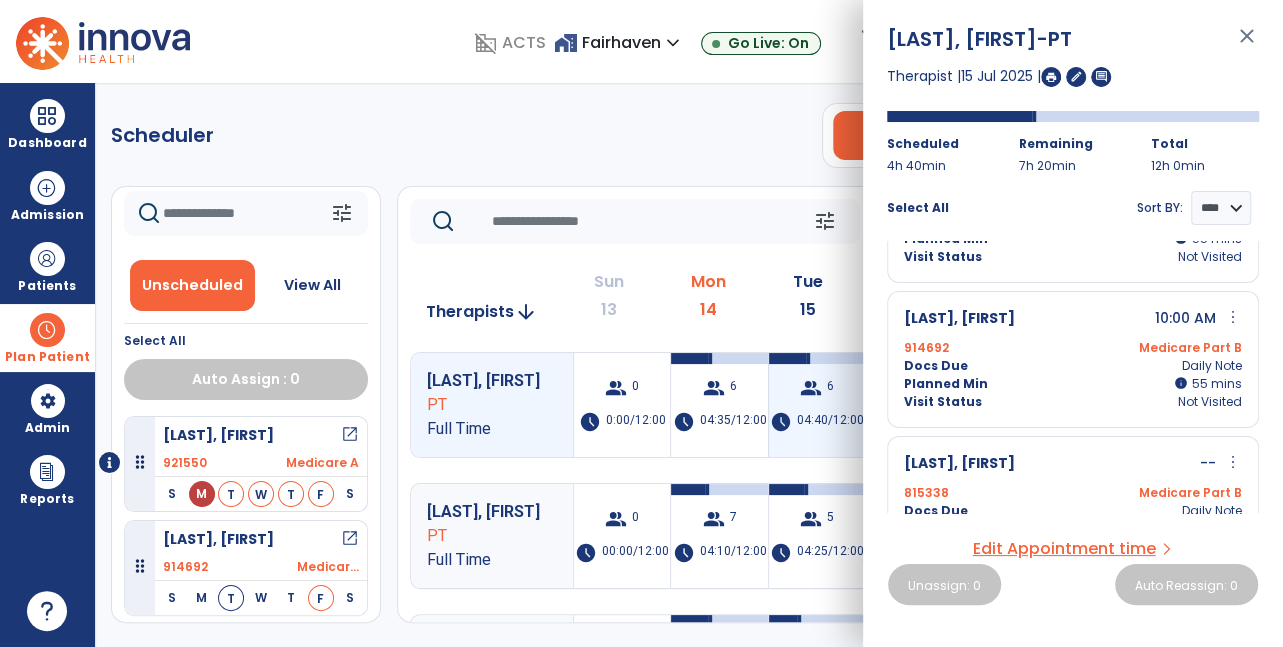 scroll, scrollTop: 0, scrollLeft: 0, axis: both 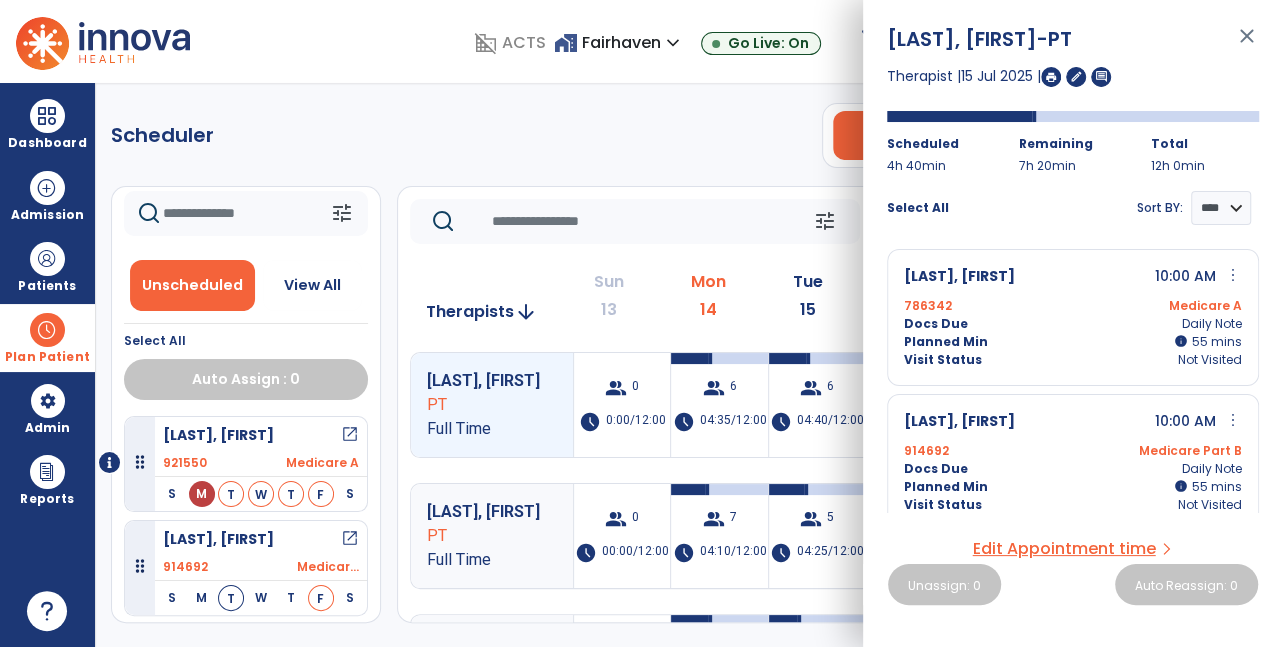 click on "close" at bounding box center (1247, 45) 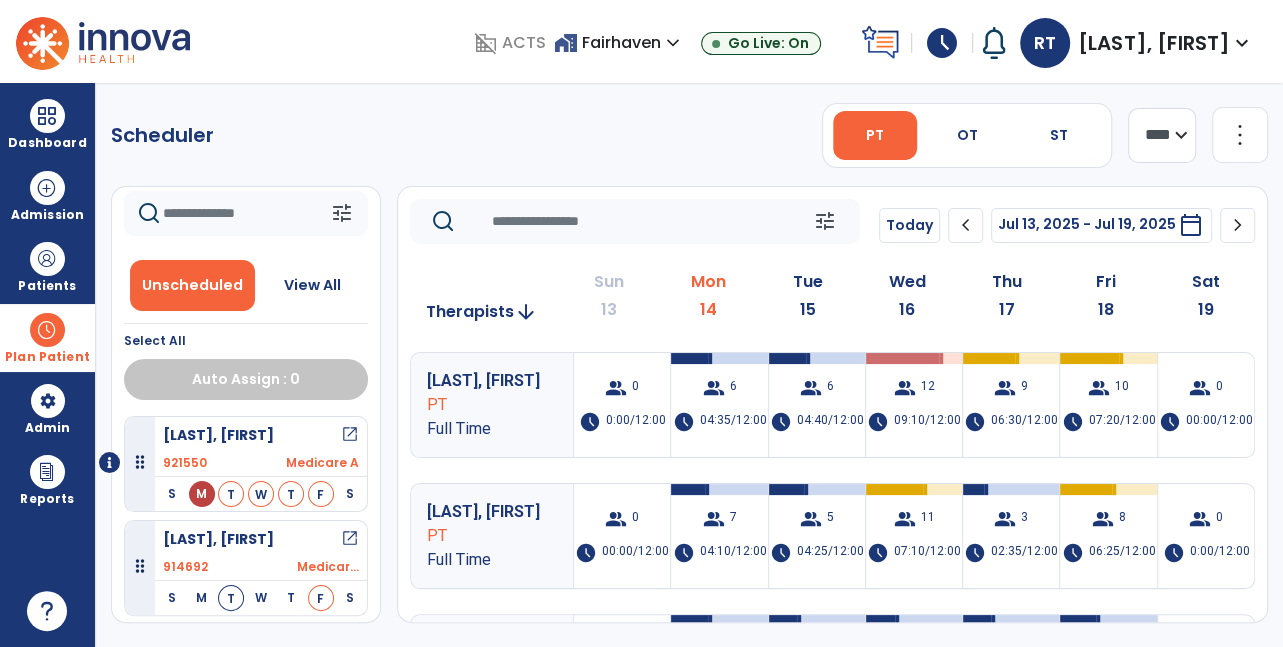 click at bounding box center [47, 330] 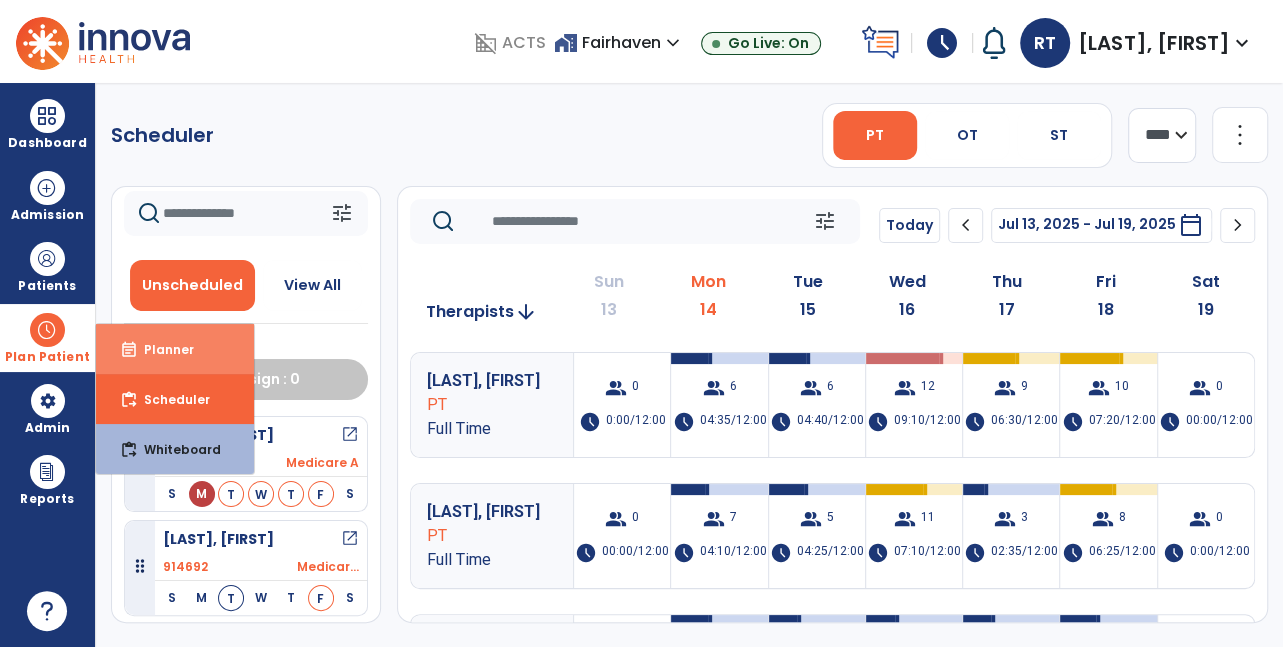 click on "event_note  Planner" at bounding box center (175, 349) 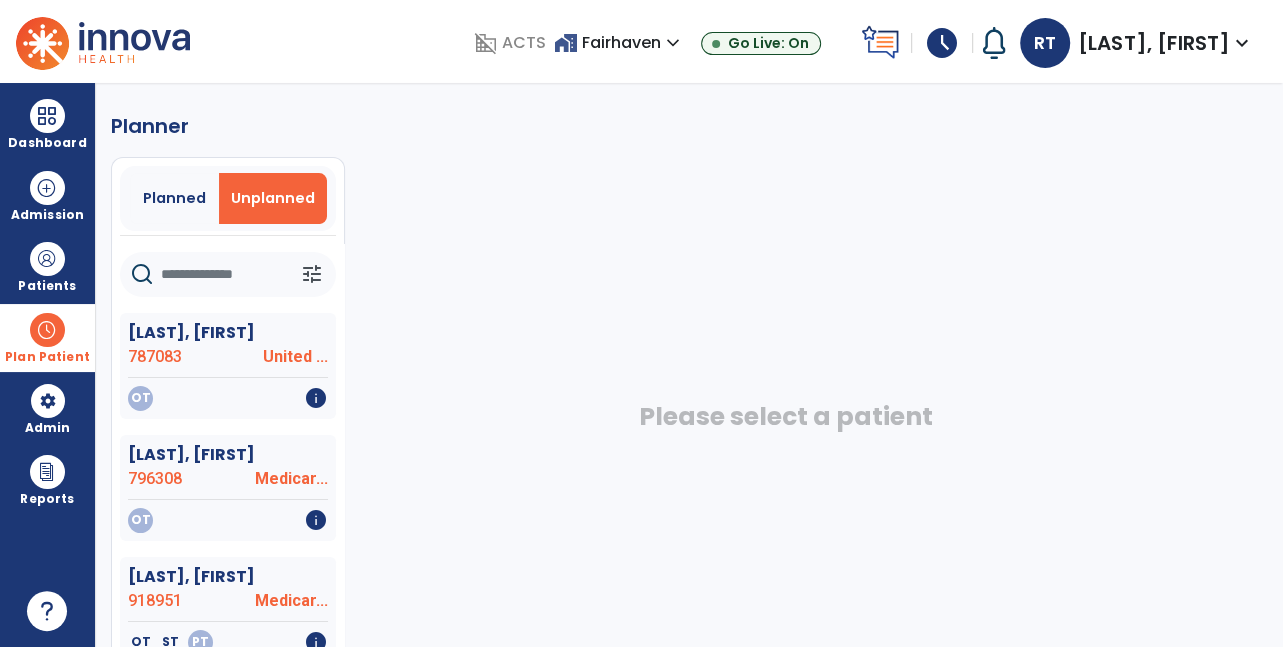 click 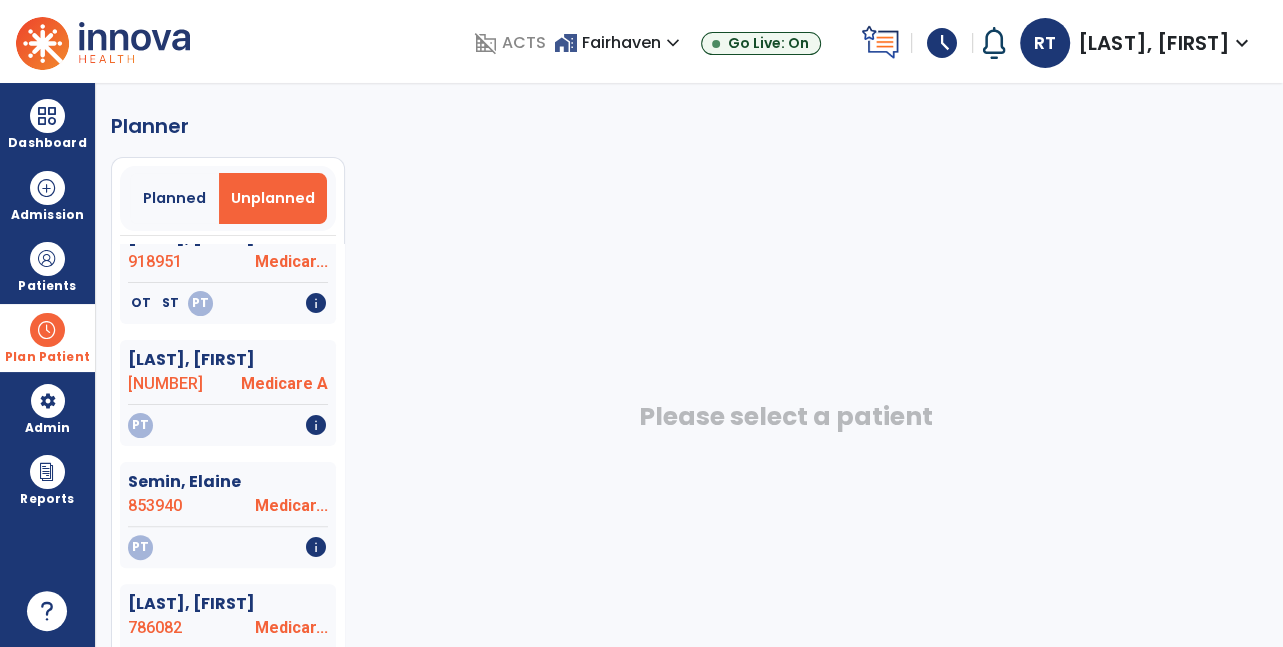 scroll, scrollTop: 342, scrollLeft: 0, axis: vertical 